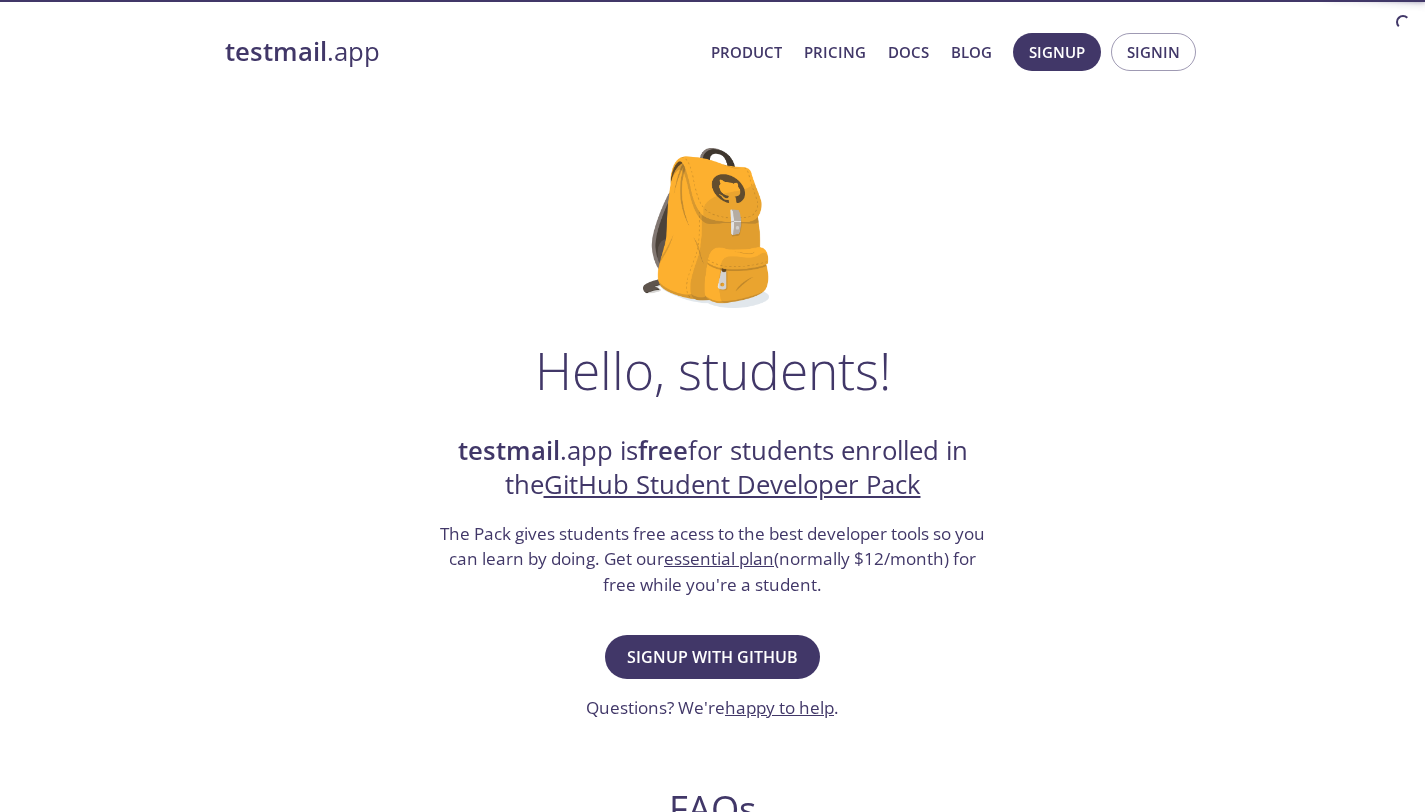 scroll, scrollTop: 0, scrollLeft: 0, axis: both 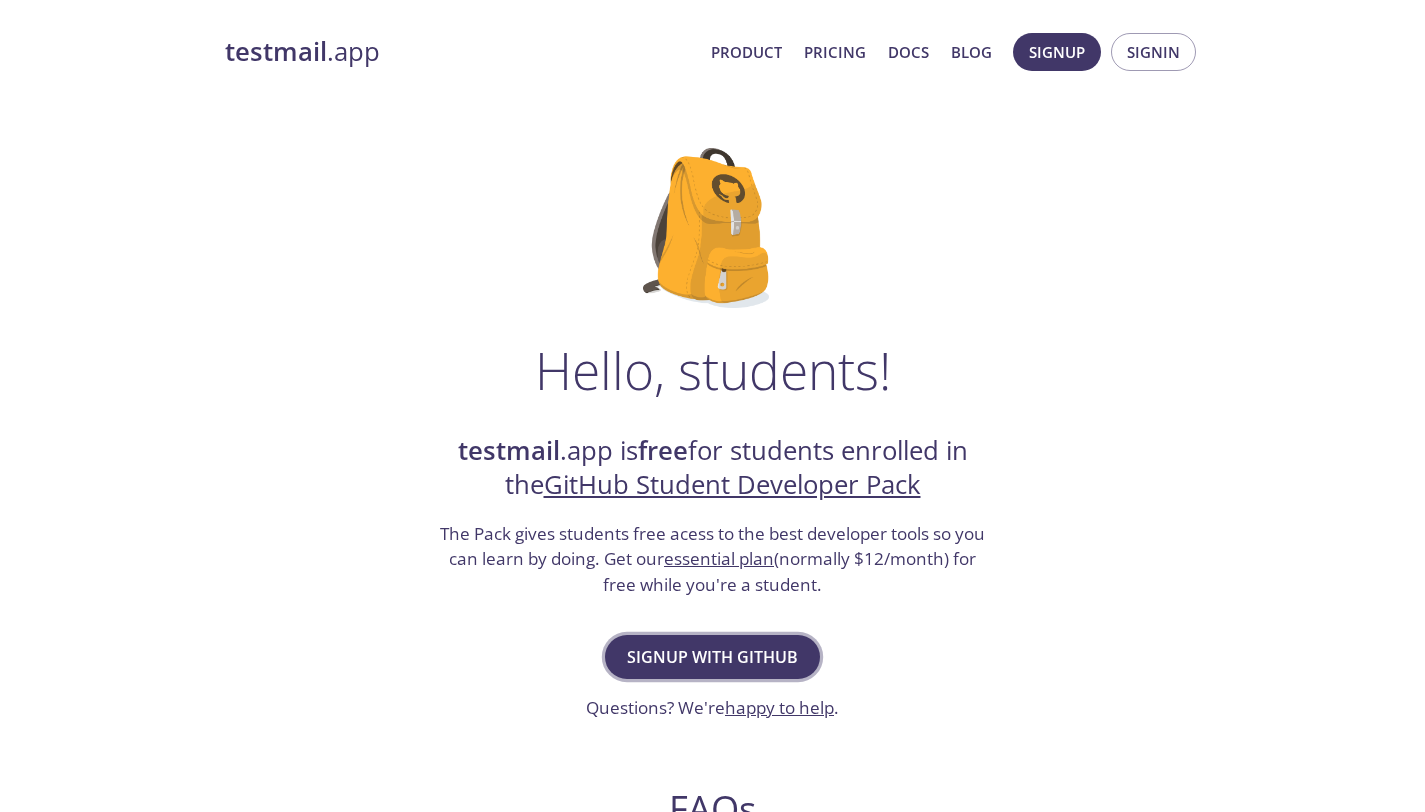 click on "Signup with GitHub" at bounding box center (712, 657) 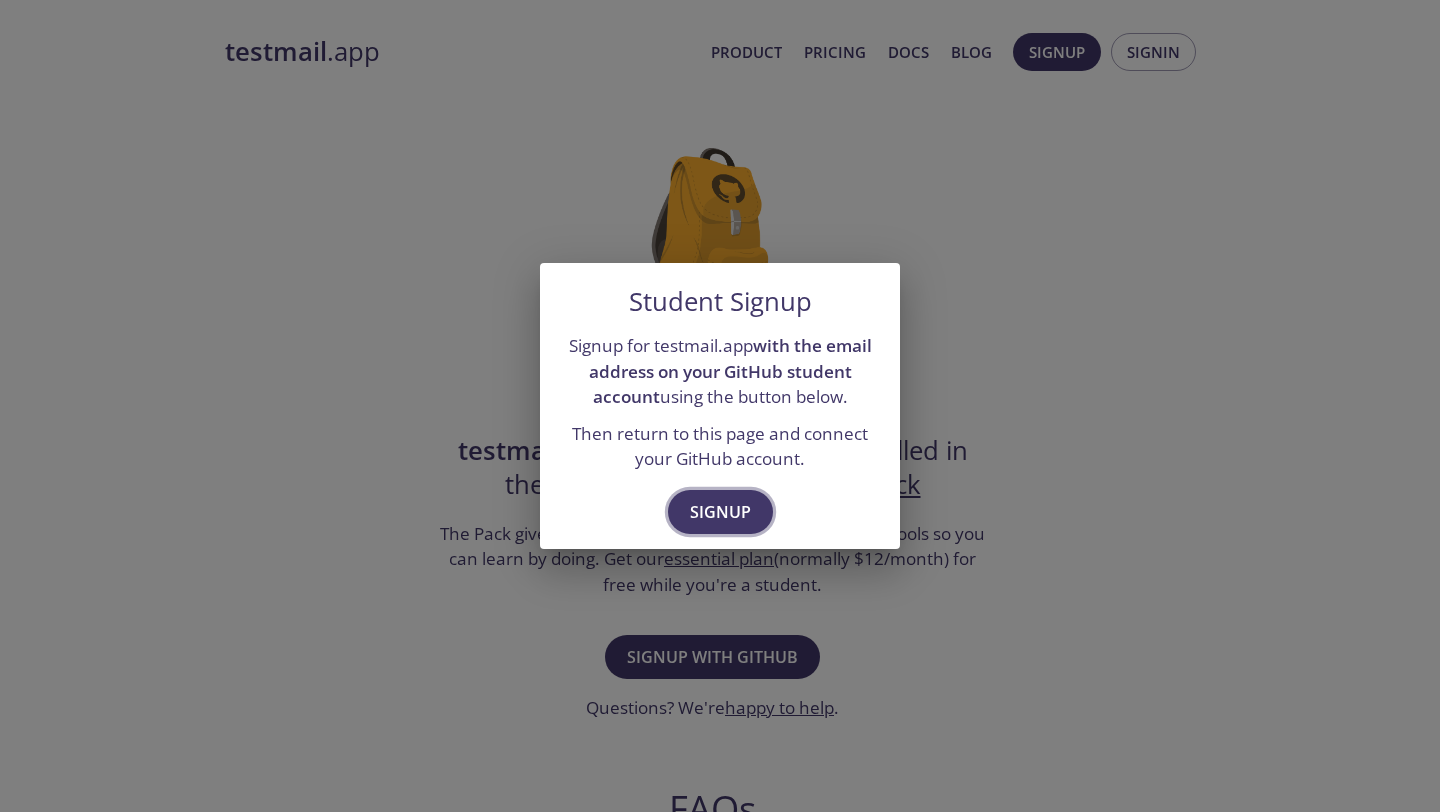 click on "Signup" at bounding box center [720, 512] 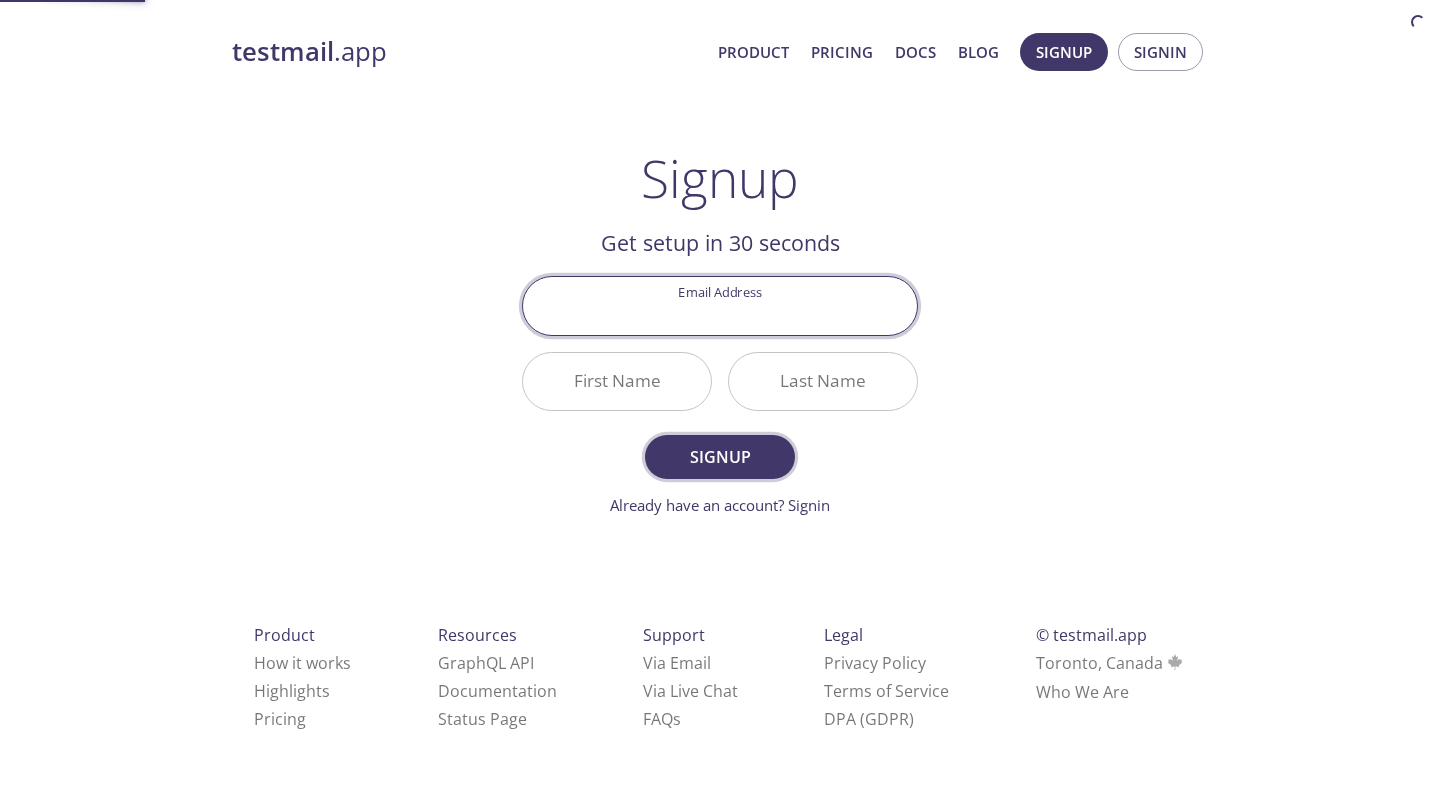 click on "Signup" at bounding box center [720, 457] 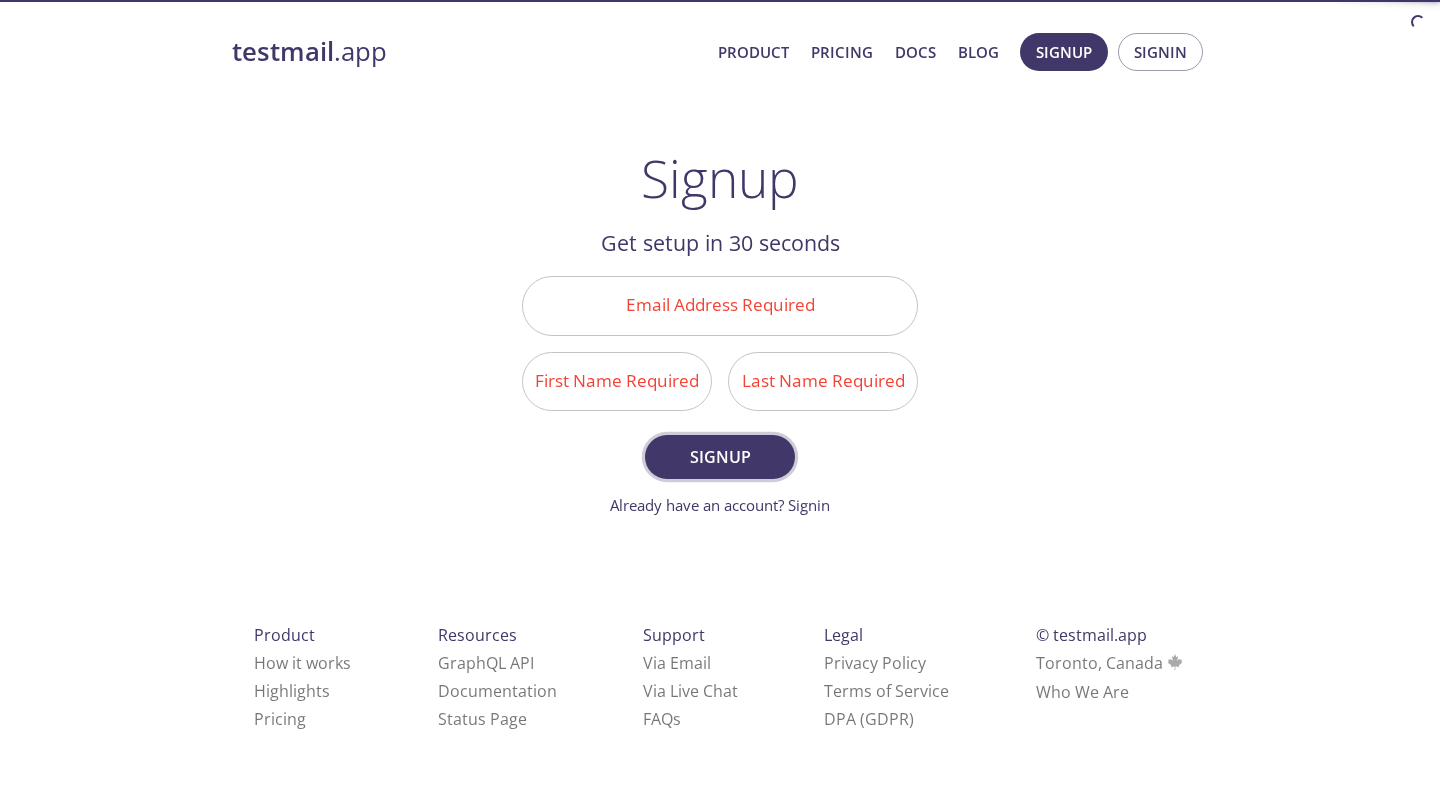 click on "Signup" at bounding box center (720, 457) 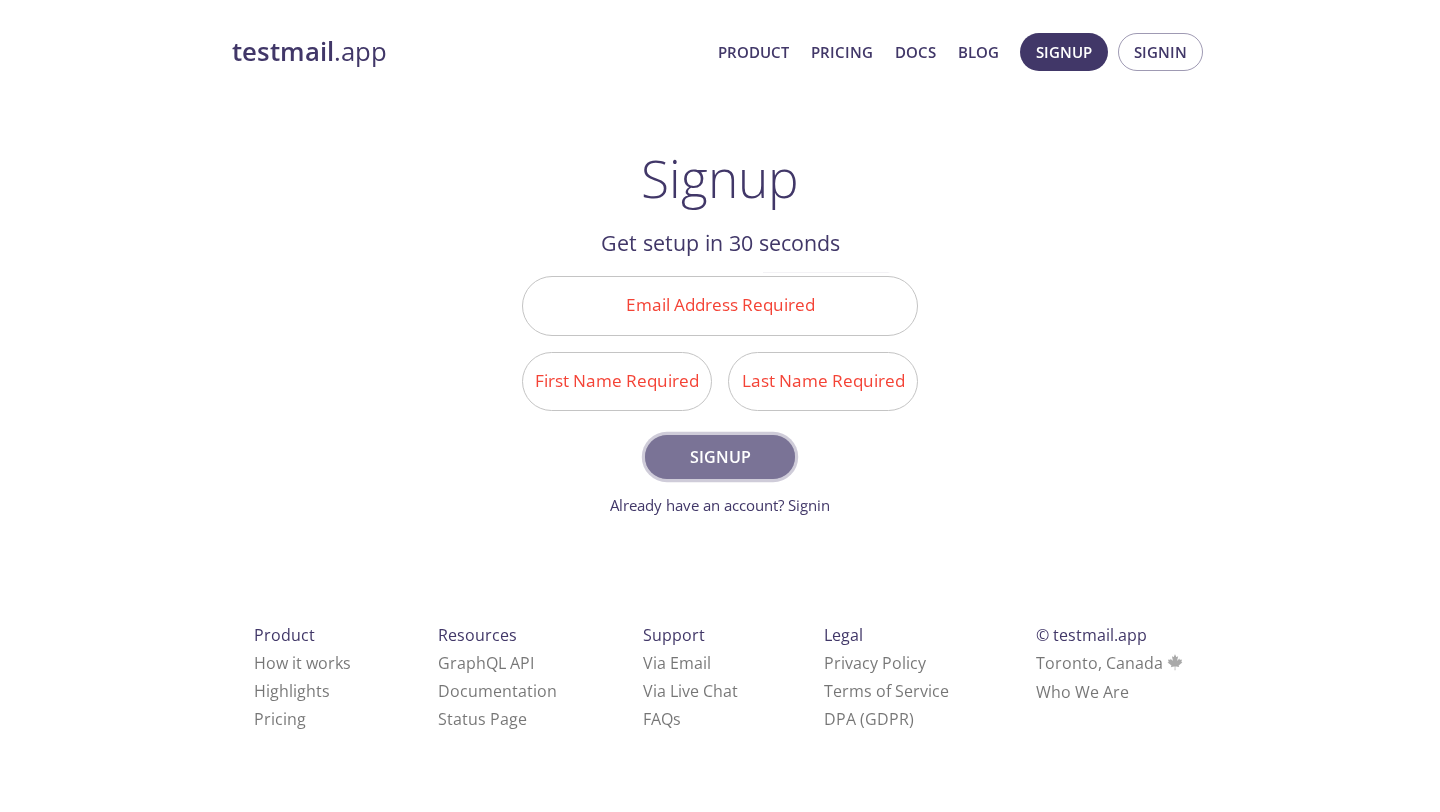 click on "Signup" at bounding box center (720, 457) 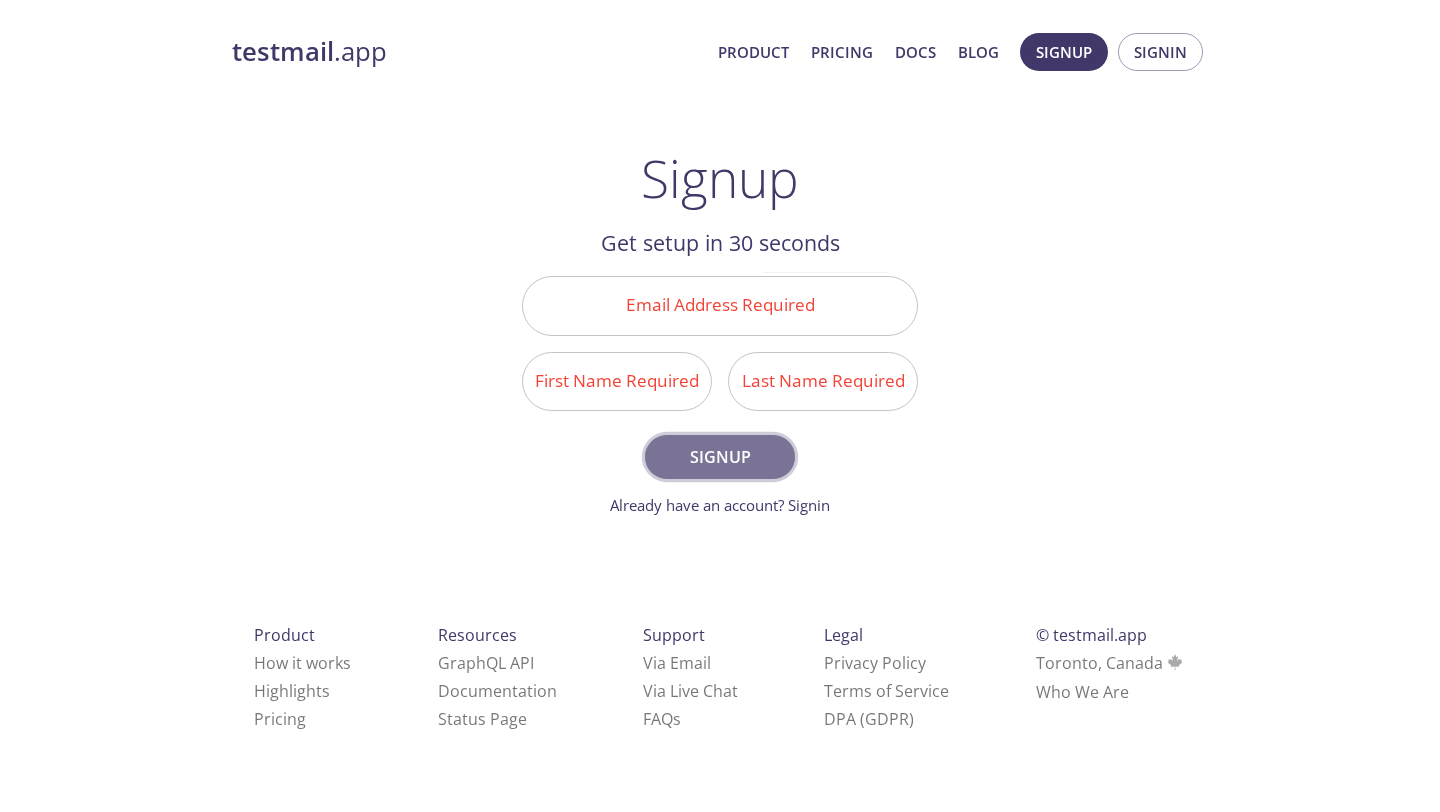 click on "Signup" at bounding box center [720, 457] 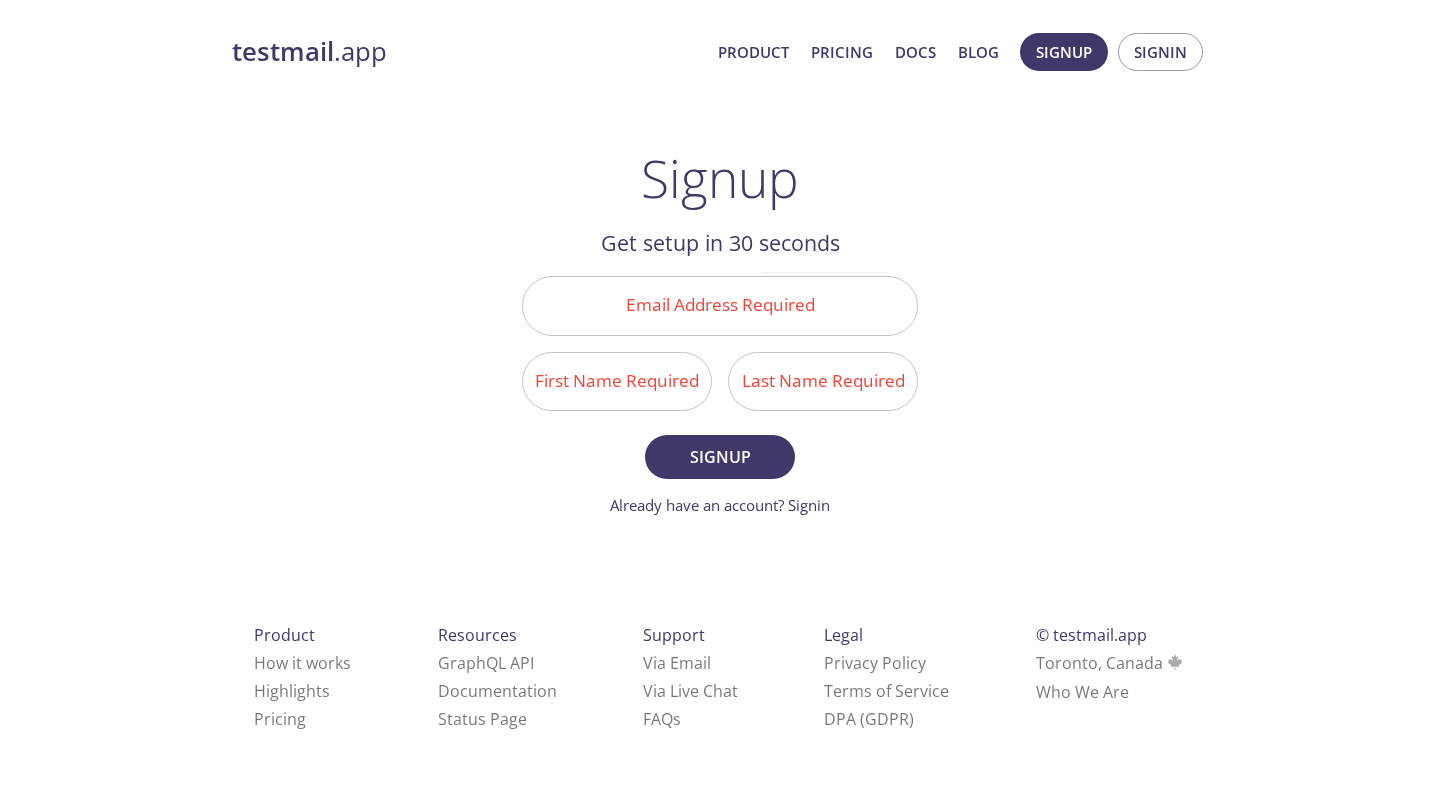 click on "Email Address Required" at bounding box center (720, 305) 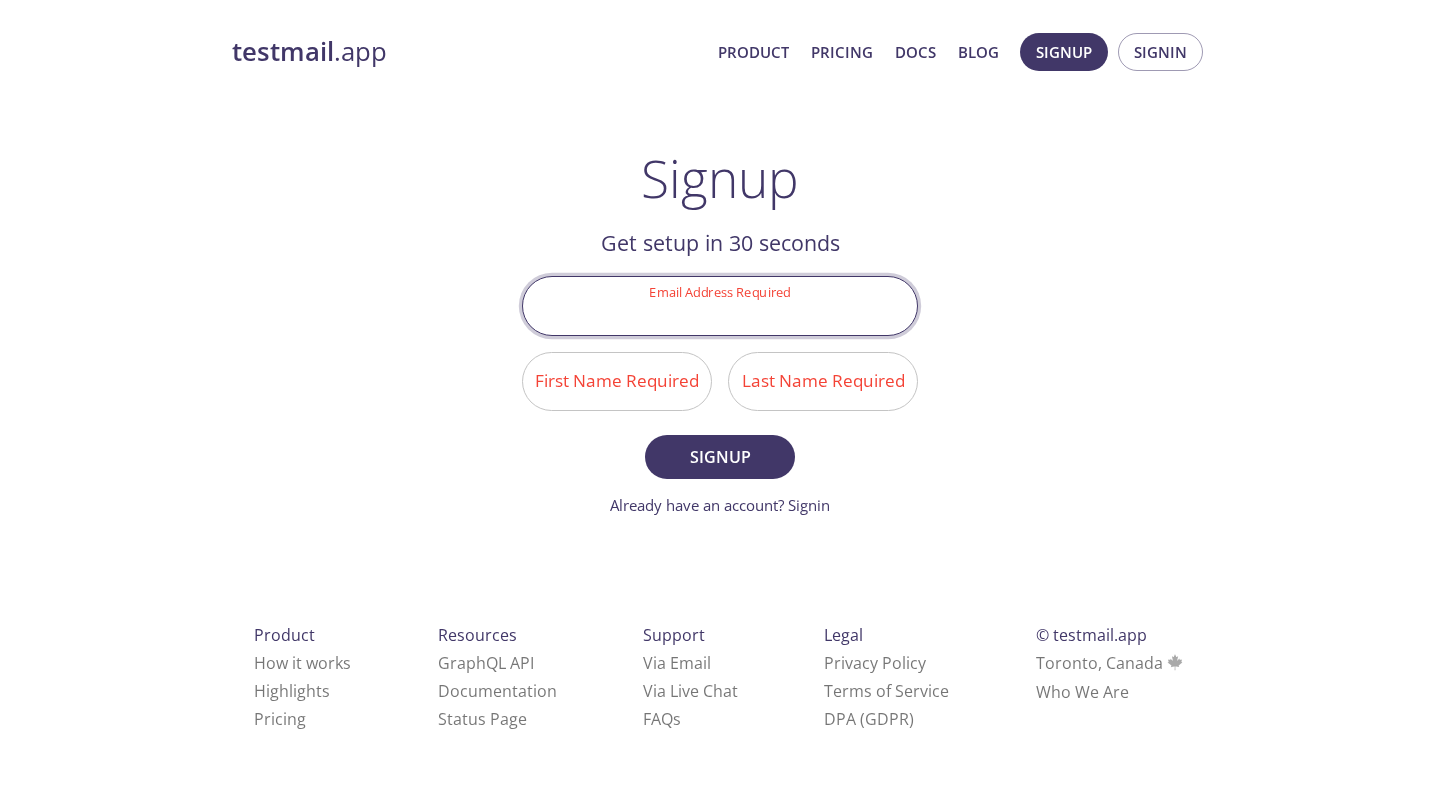click on "Email Address Required" at bounding box center (720, 305) 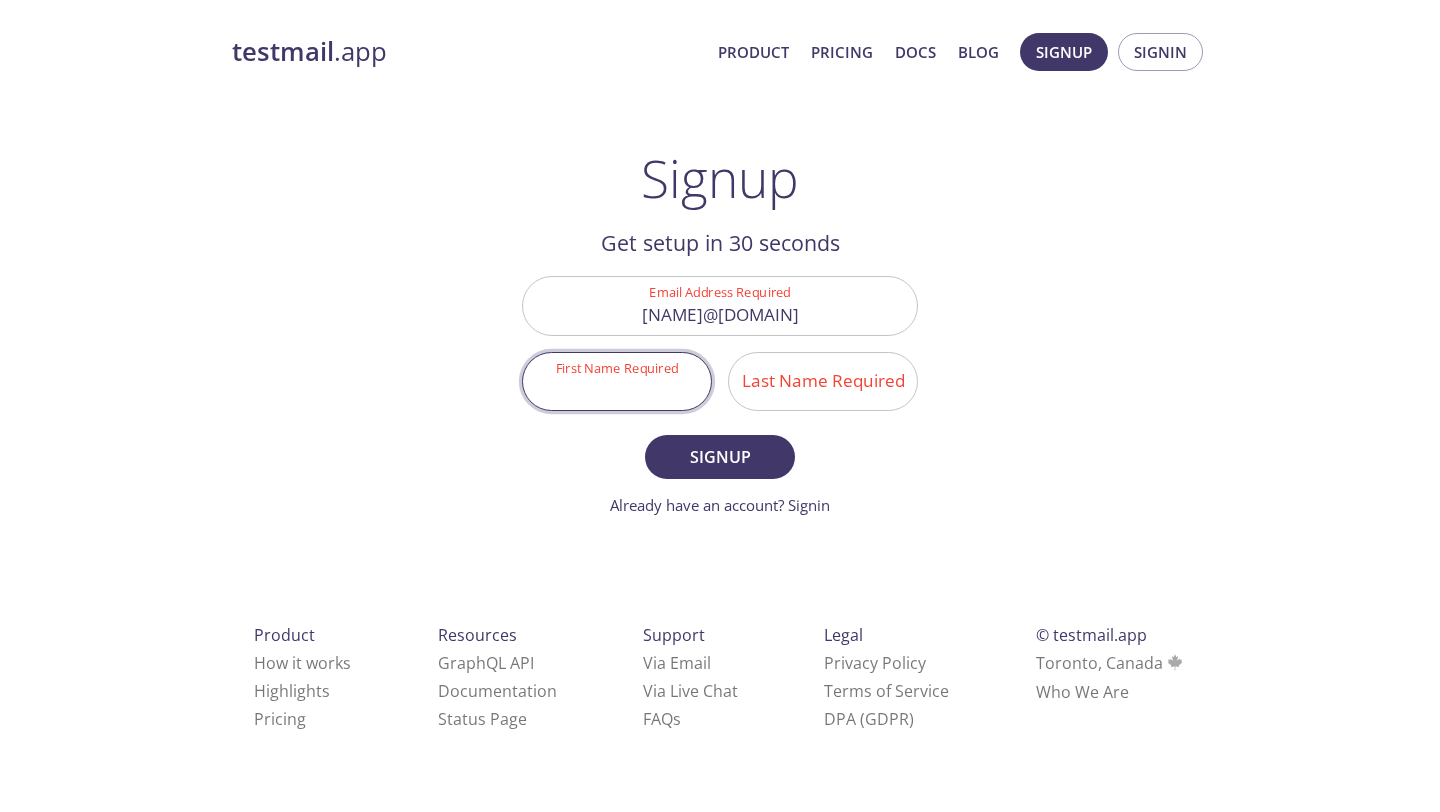 click on "First Name Required" at bounding box center [617, 381] 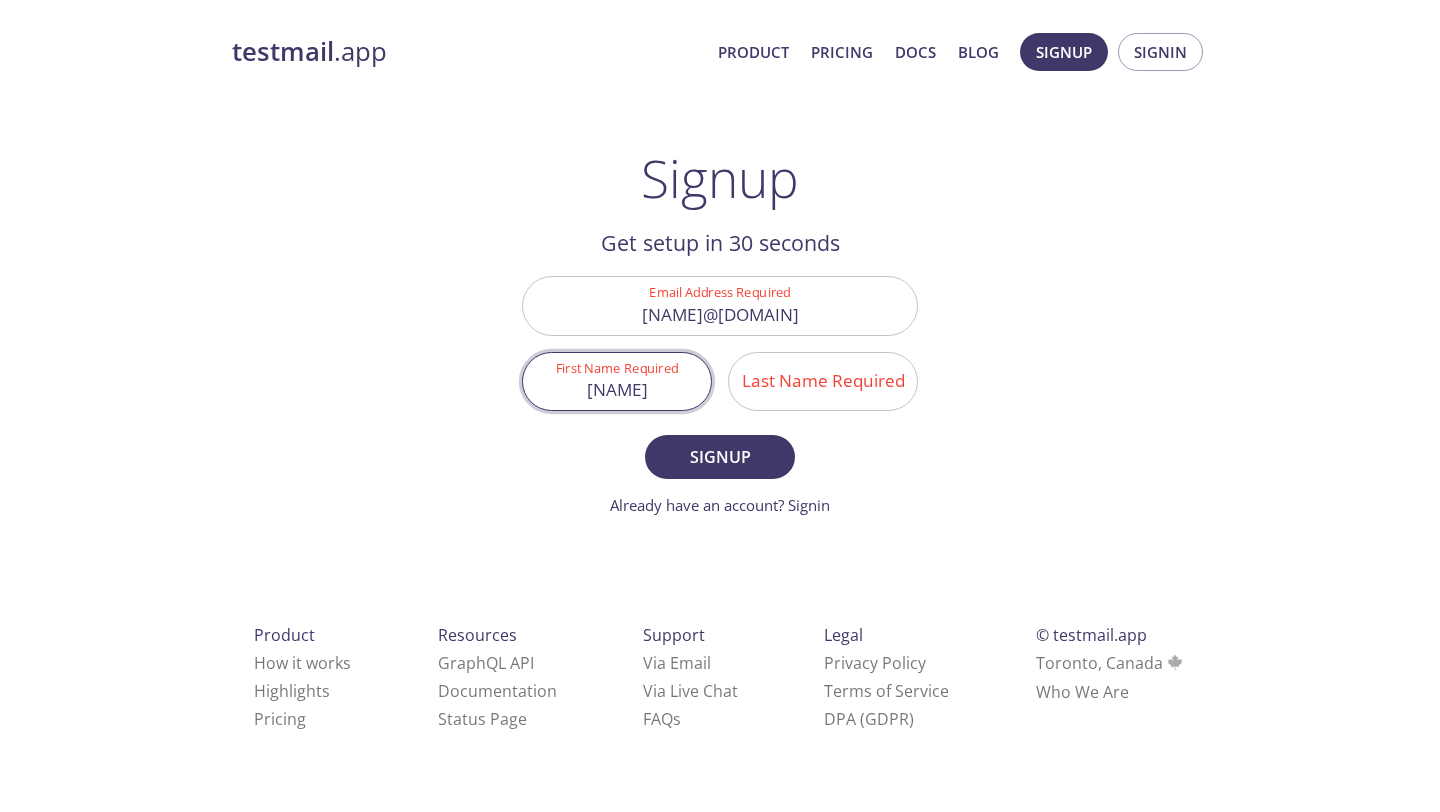 type on "[FIRST]" 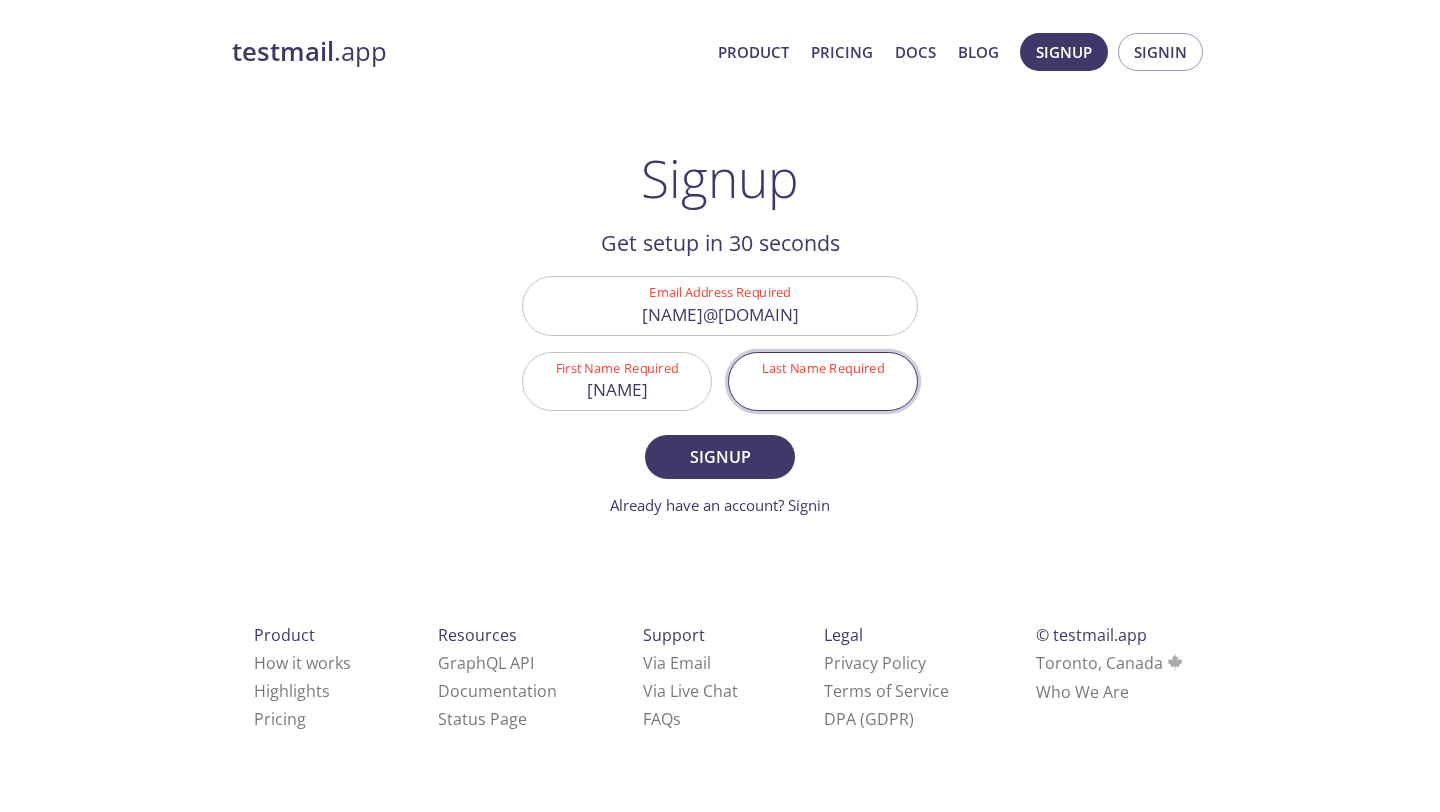click on "Last Name Required" at bounding box center [823, 381] 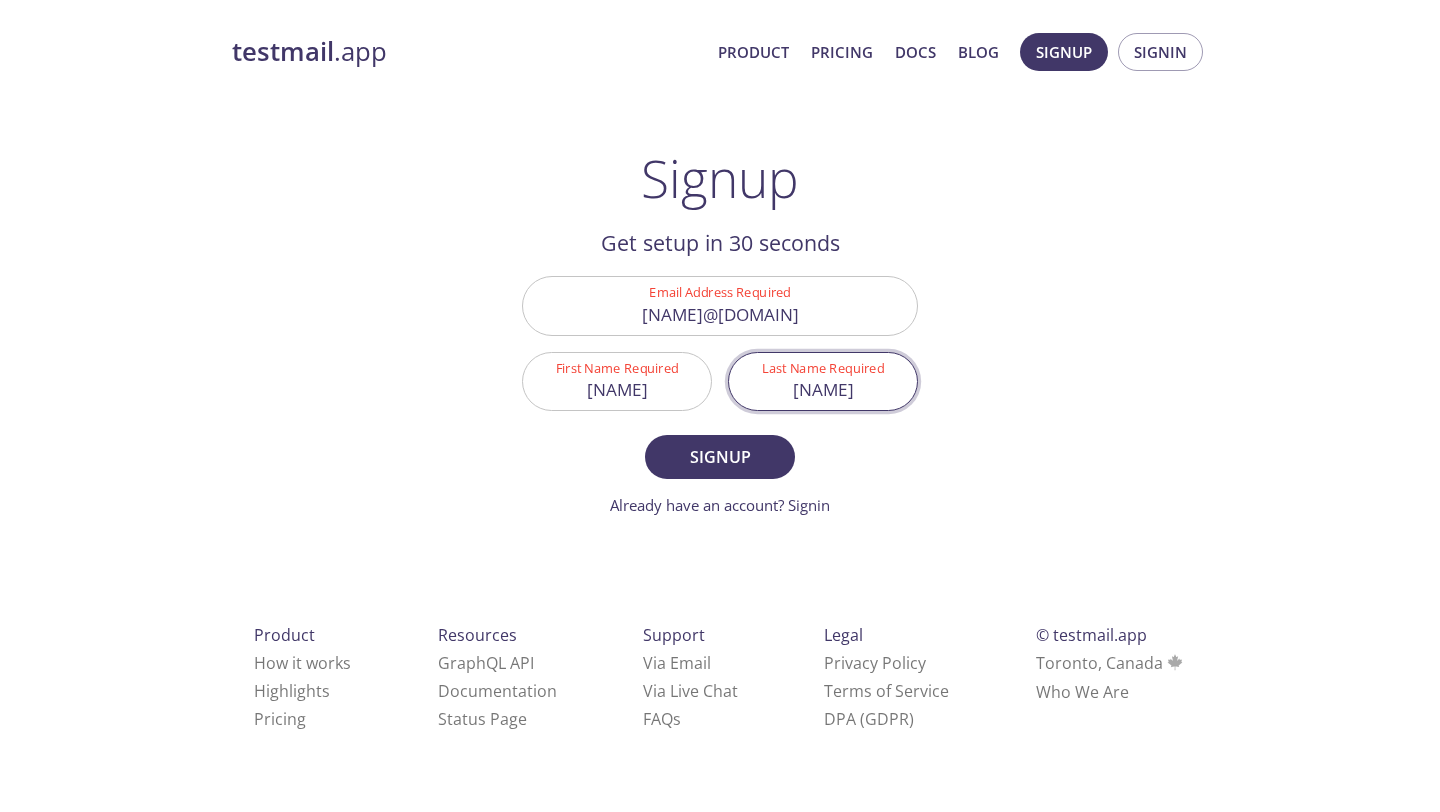 type on "[LAST]" 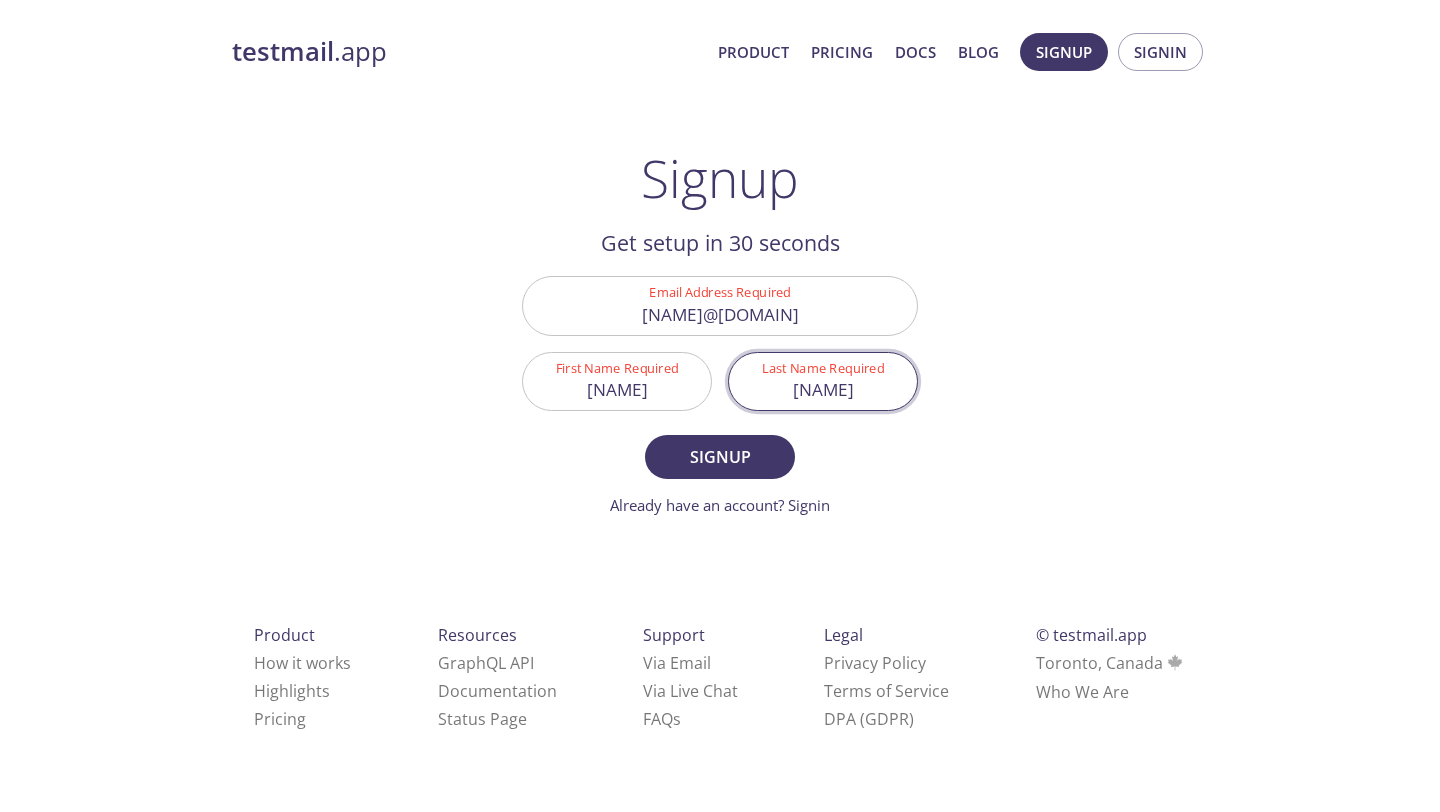 click on "Signup" at bounding box center [720, 457] 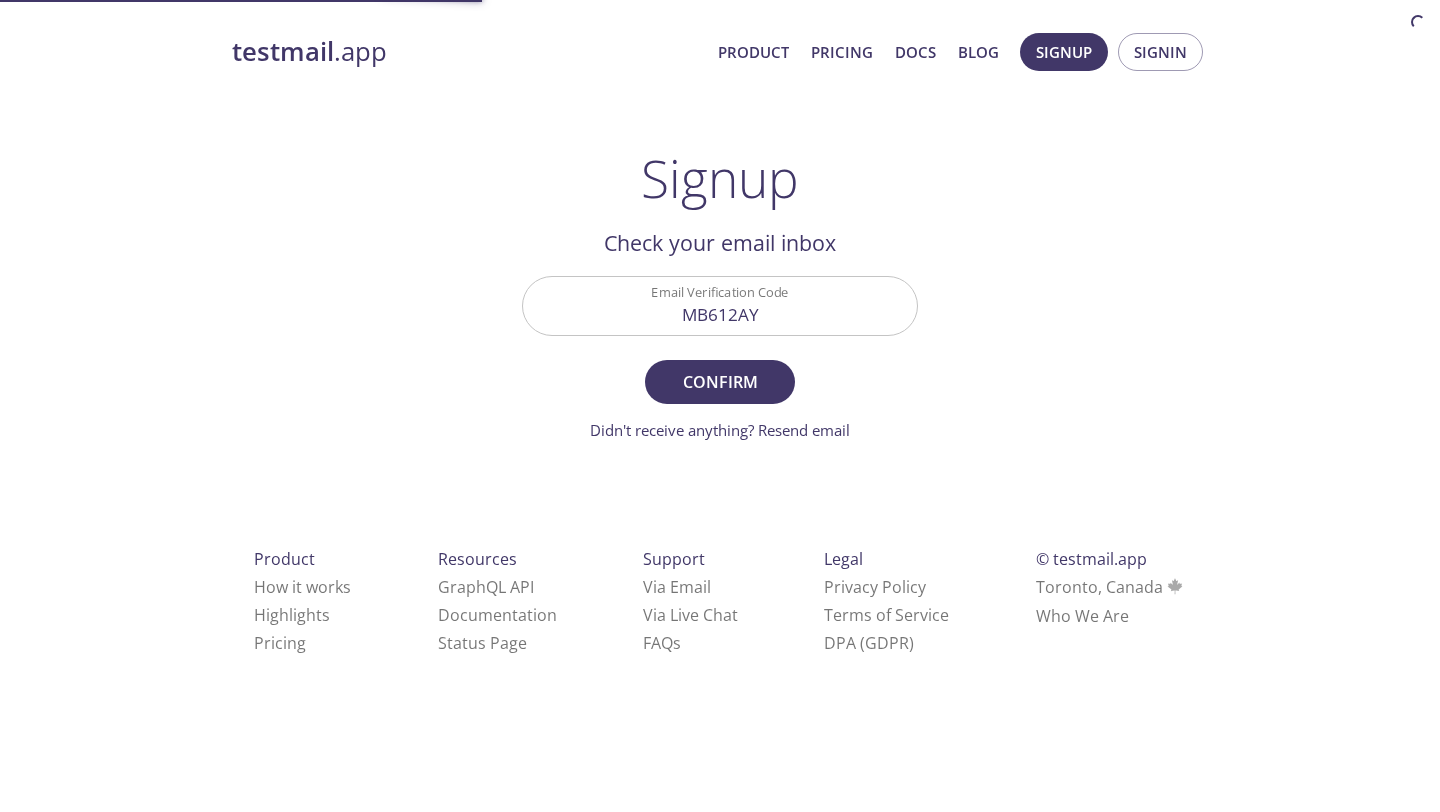 scroll, scrollTop: 0, scrollLeft: 0, axis: both 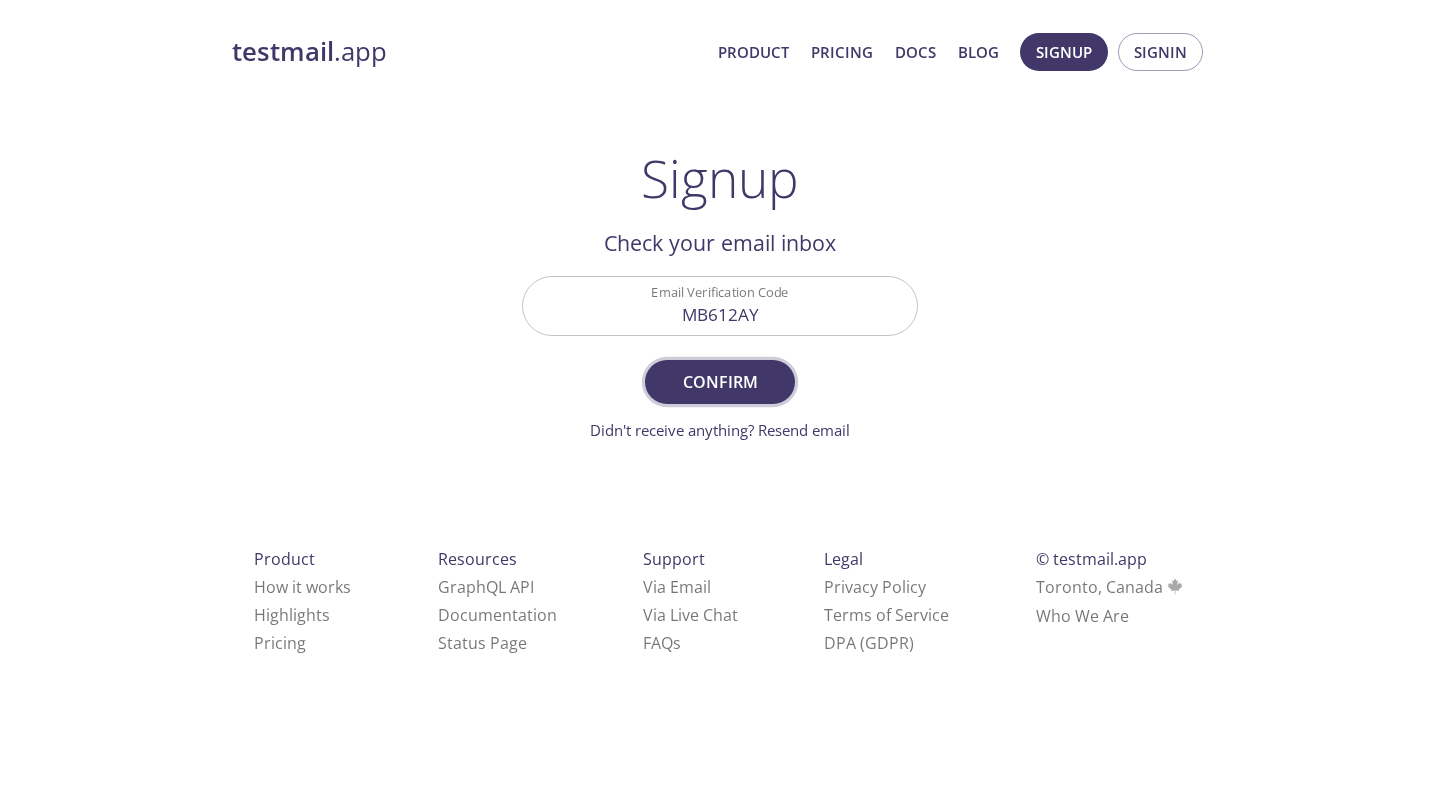 click on "Confirm" at bounding box center [720, 382] 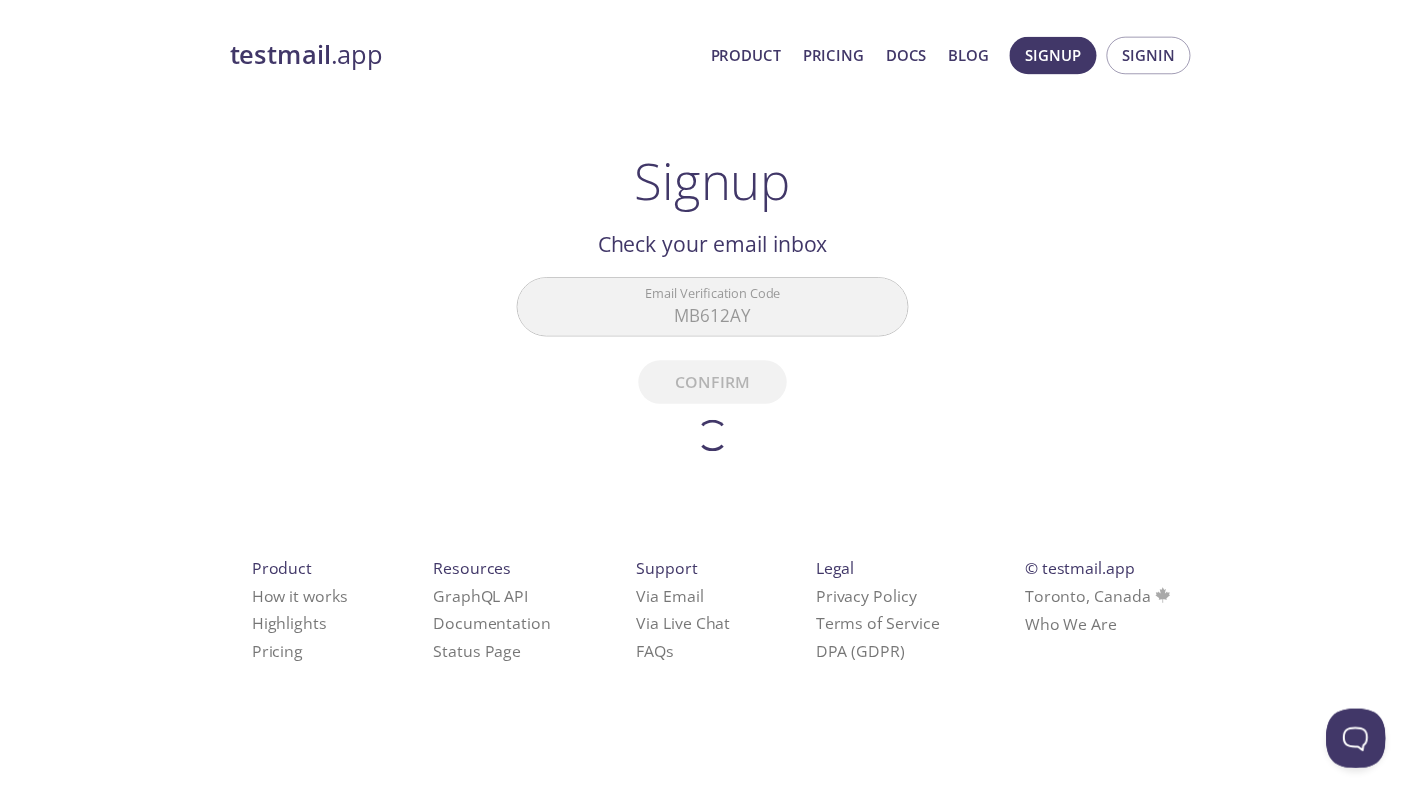 scroll, scrollTop: 0, scrollLeft: 0, axis: both 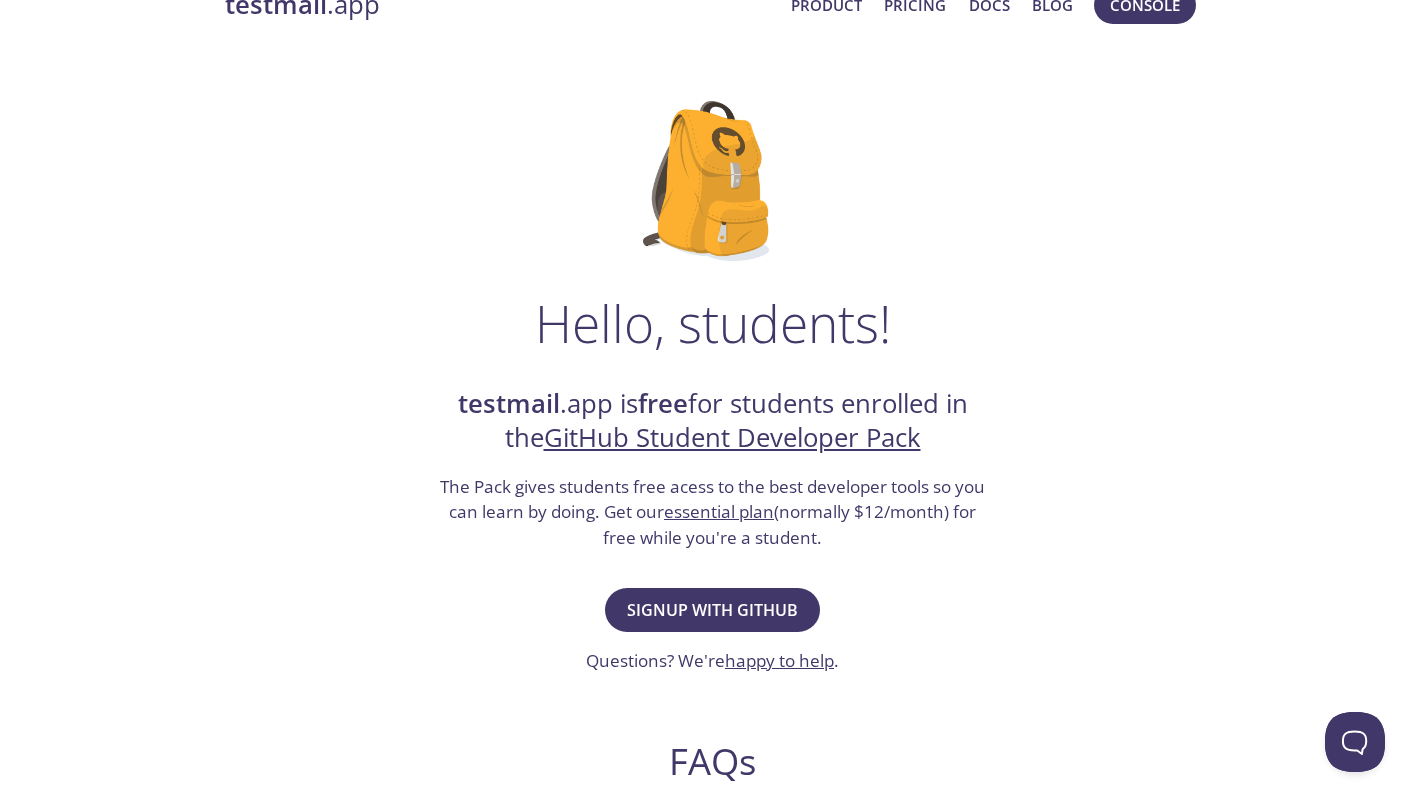 click on "GitHub Student Developer Pack" at bounding box center [732, 437] 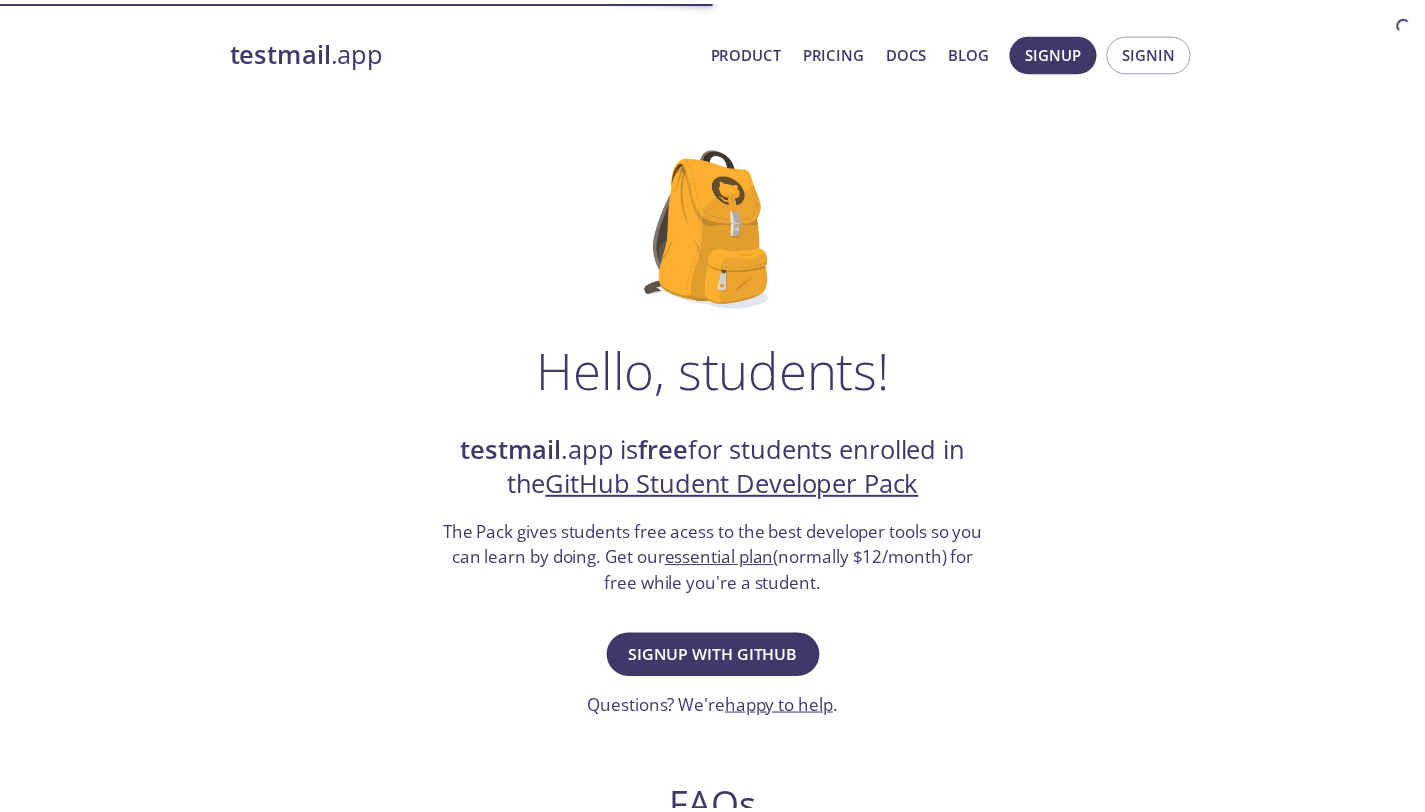 scroll, scrollTop: 0, scrollLeft: 0, axis: both 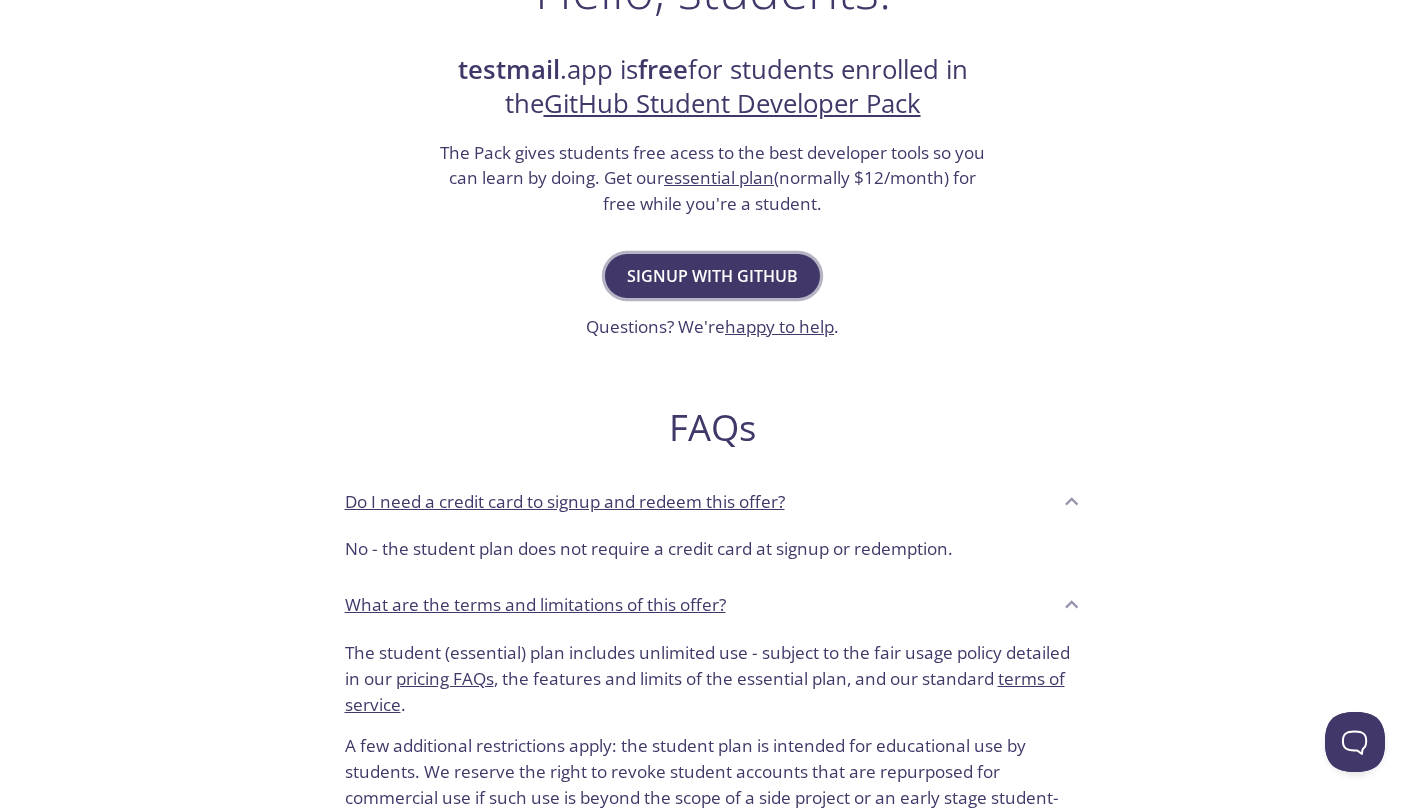 click on "Signup with GitHub" at bounding box center [712, 276] 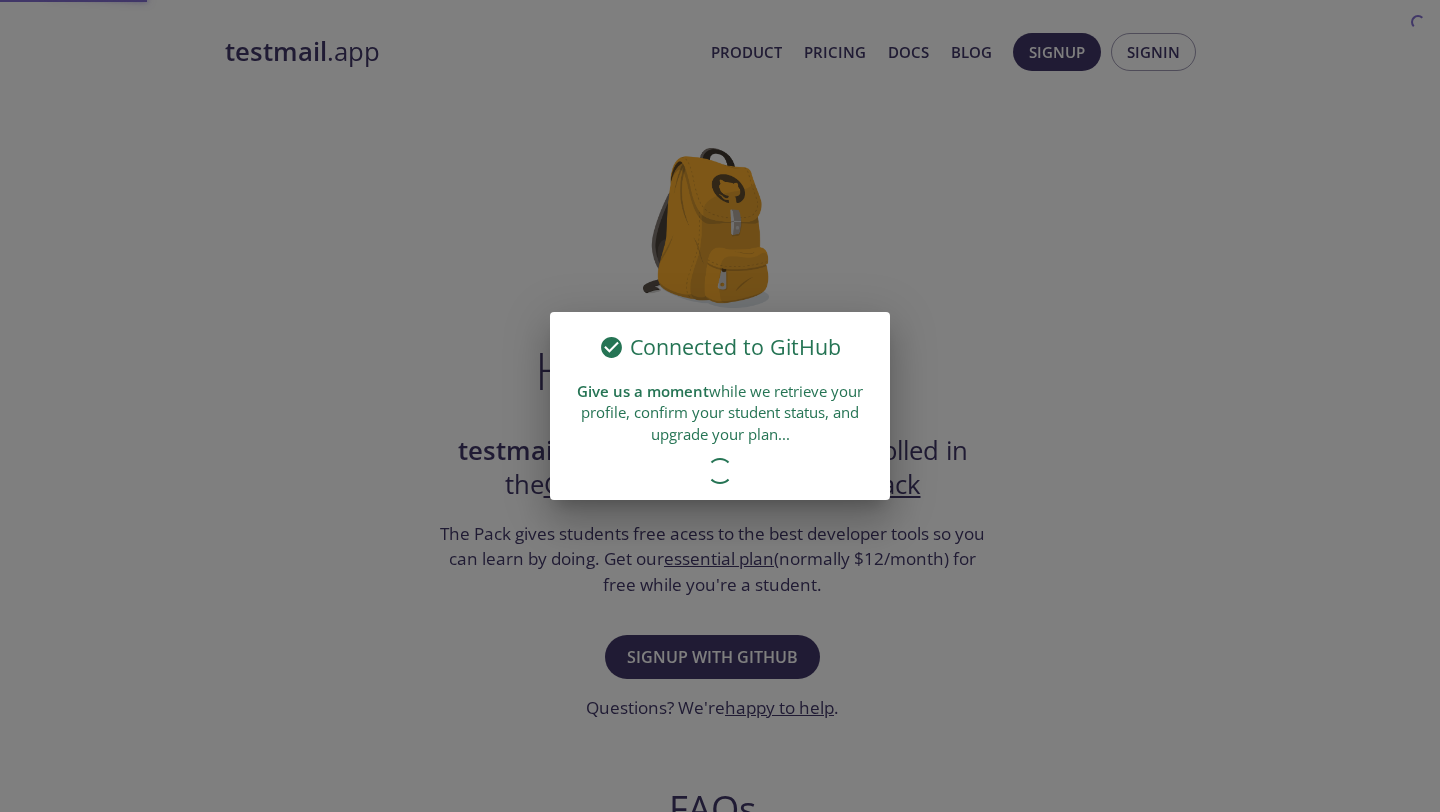scroll, scrollTop: 0, scrollLeft: 0, axis: both 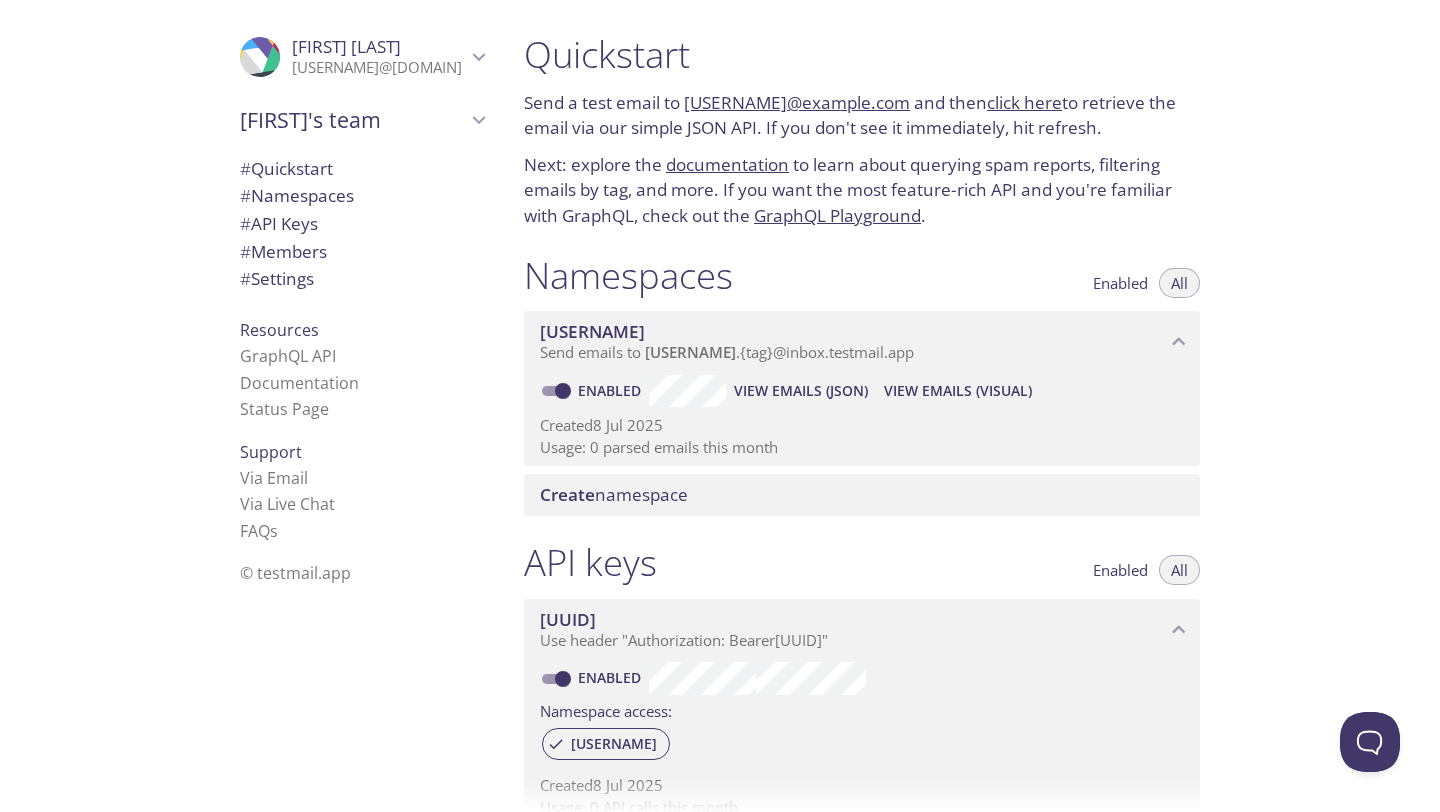 click on "[USERNAME]" at bounding box center (853, 332) 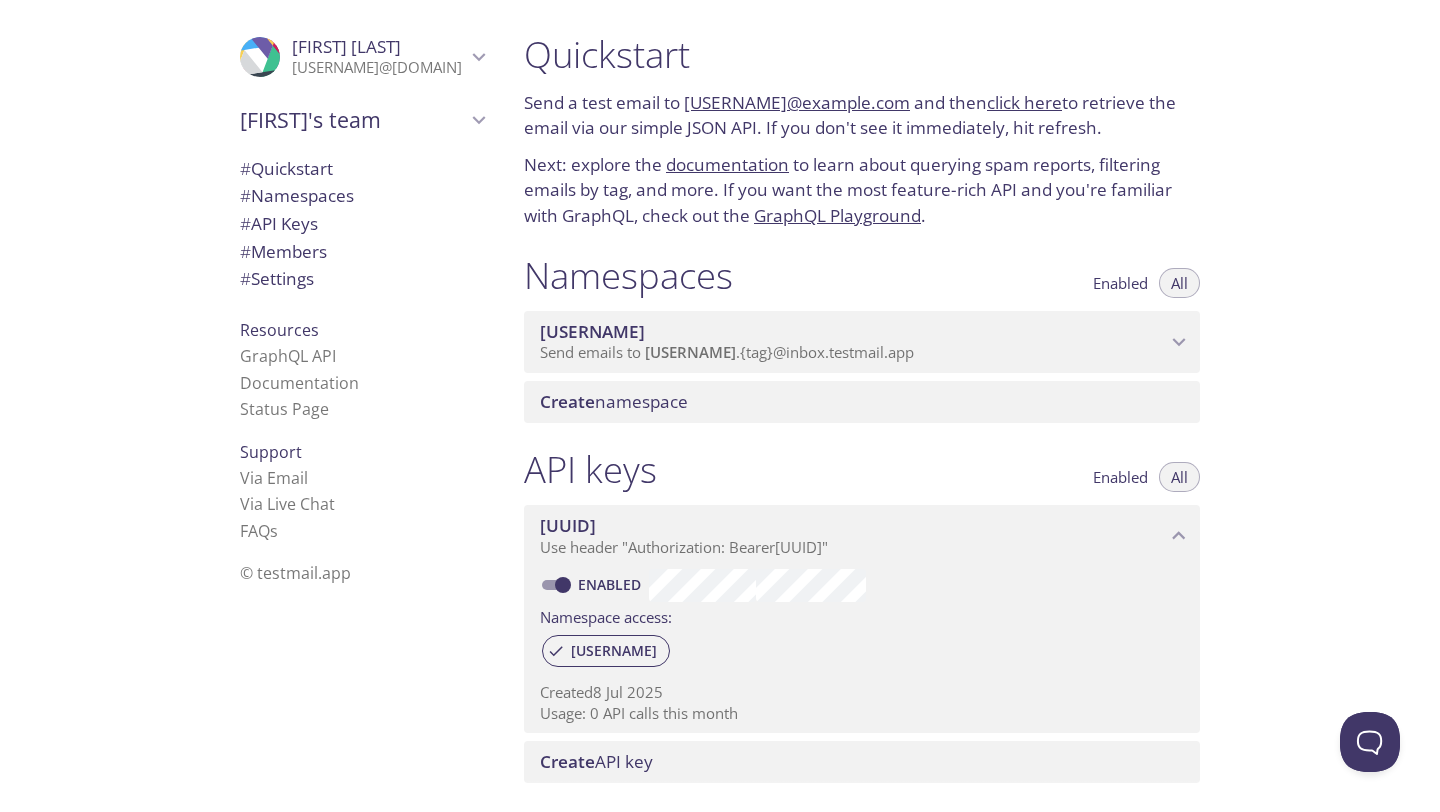 click on "[USERNAME]" at bounding box center (853, 332) 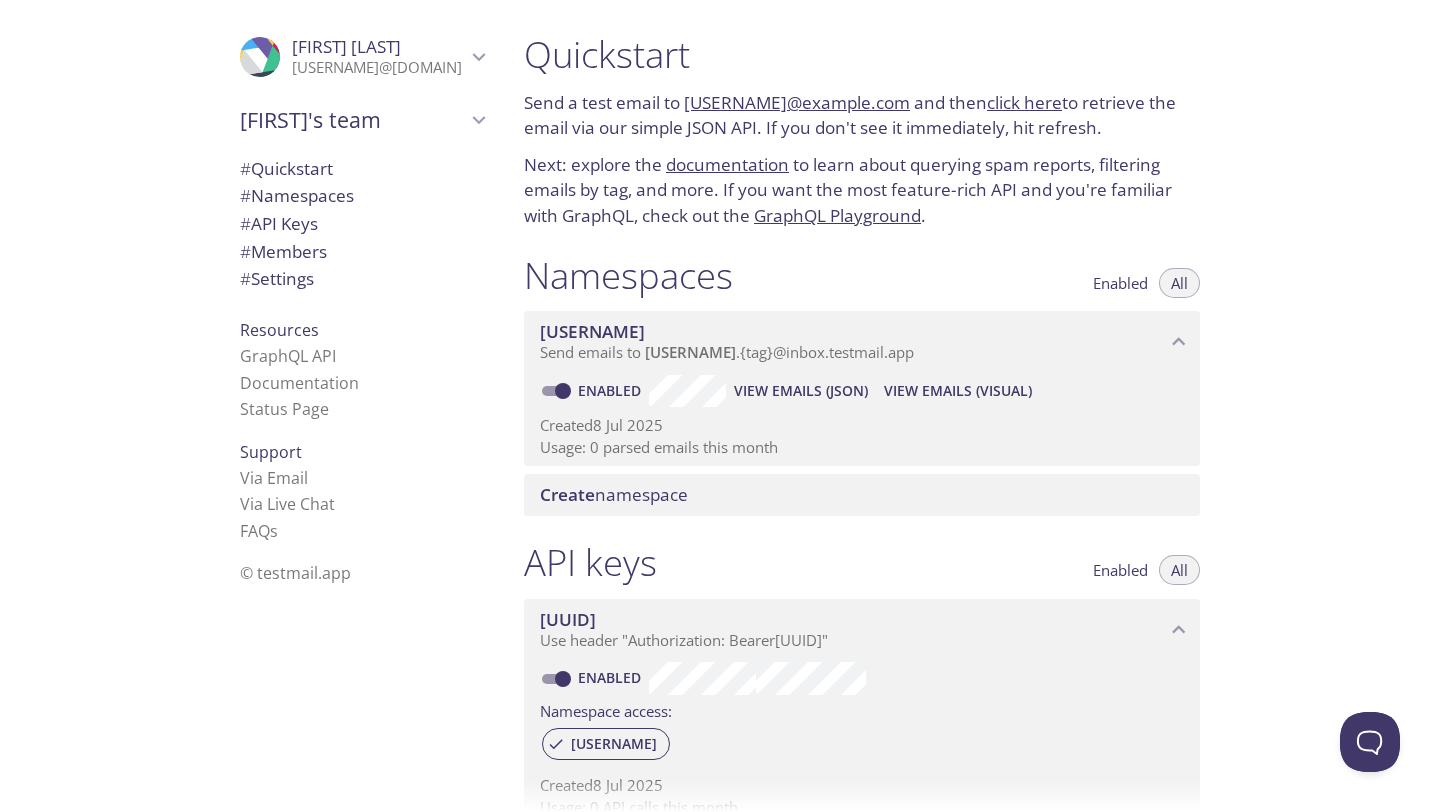 click on "Created  8 Jul 2025" at bounding box center (862, 425) 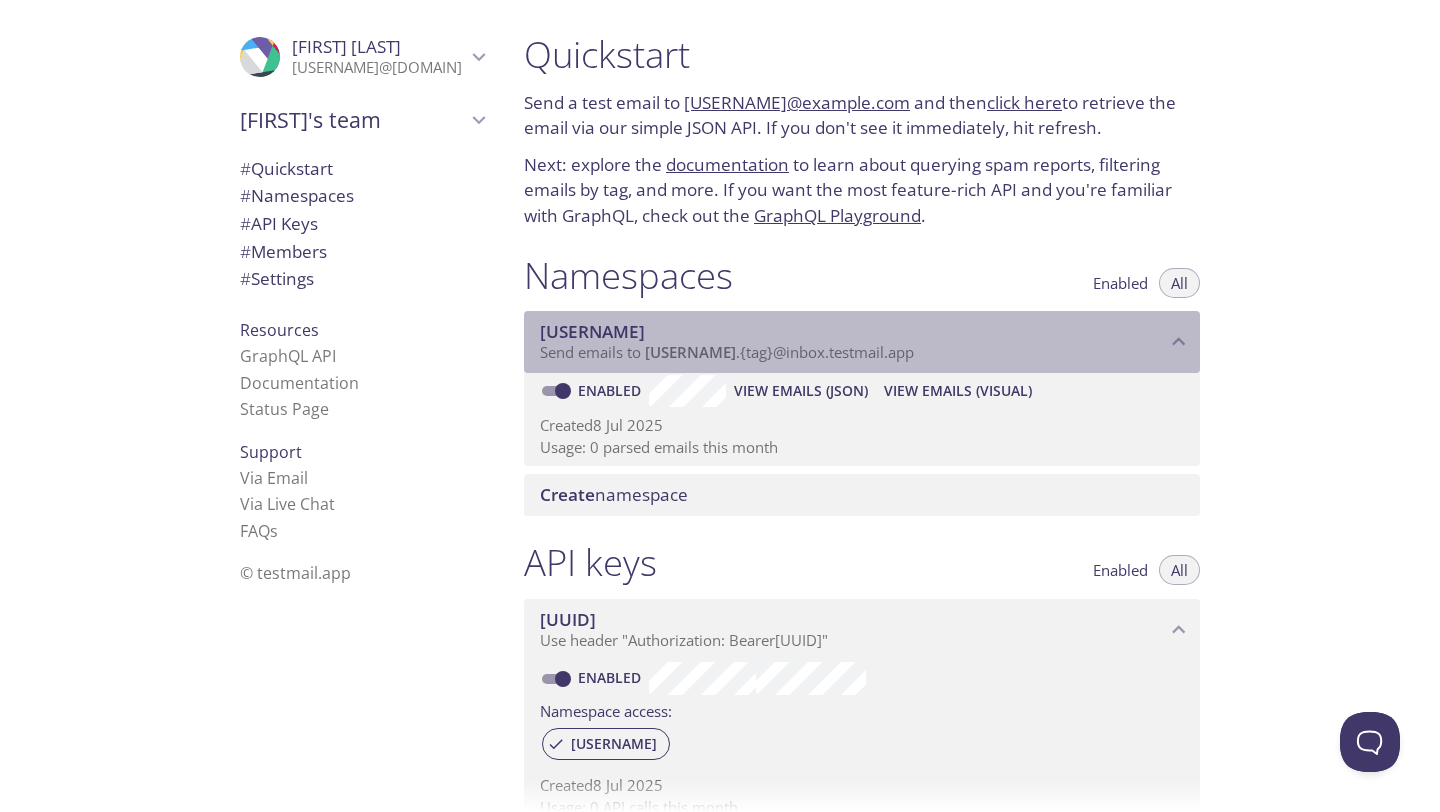 click on "[USERNAME] Send emails to   [USERNAME] . {tag} @example.com" at bounding box center [727, 352] 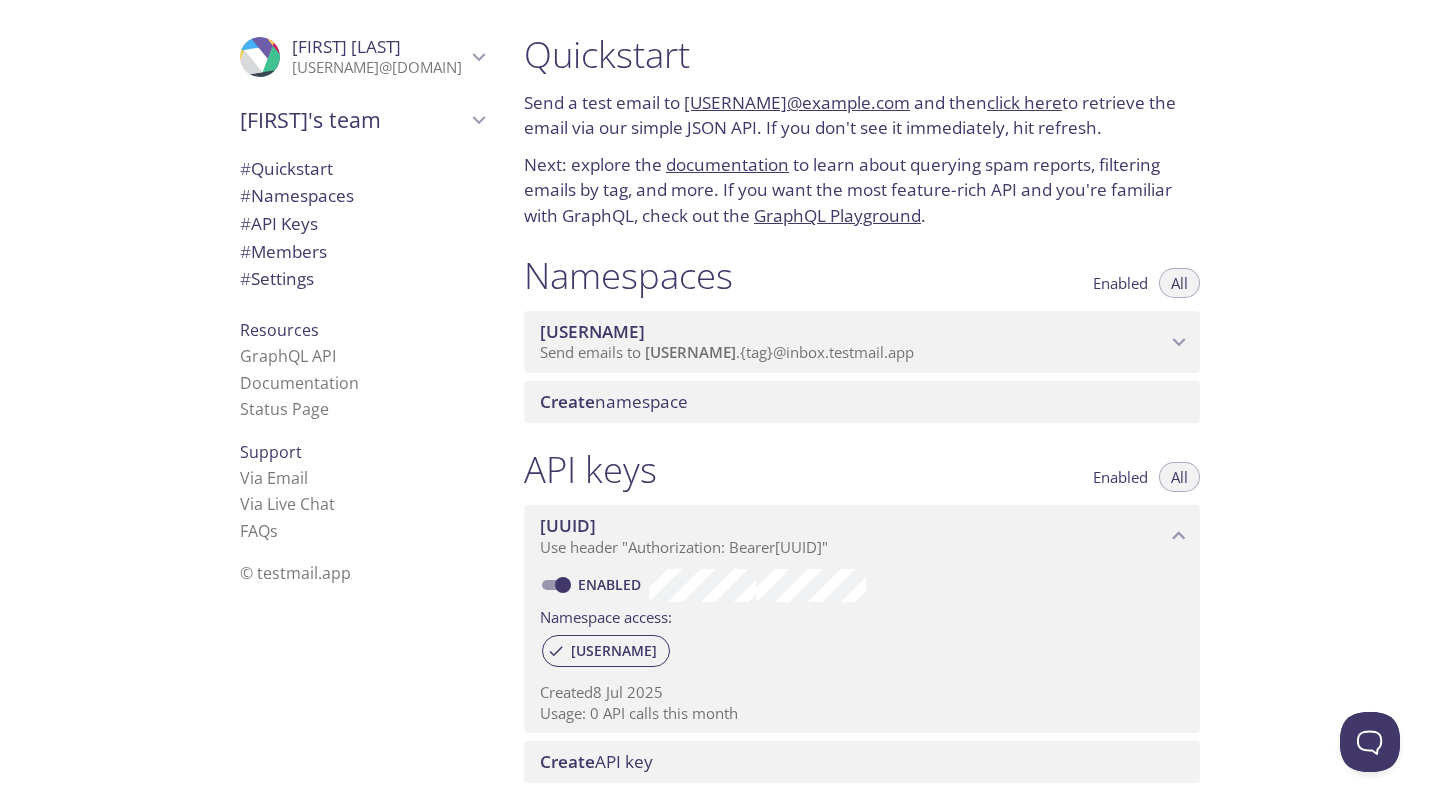 click on "[USERNAME] Send emails to   [USERNAME] . {tag} @example.com" at bounding box center [727, 352] 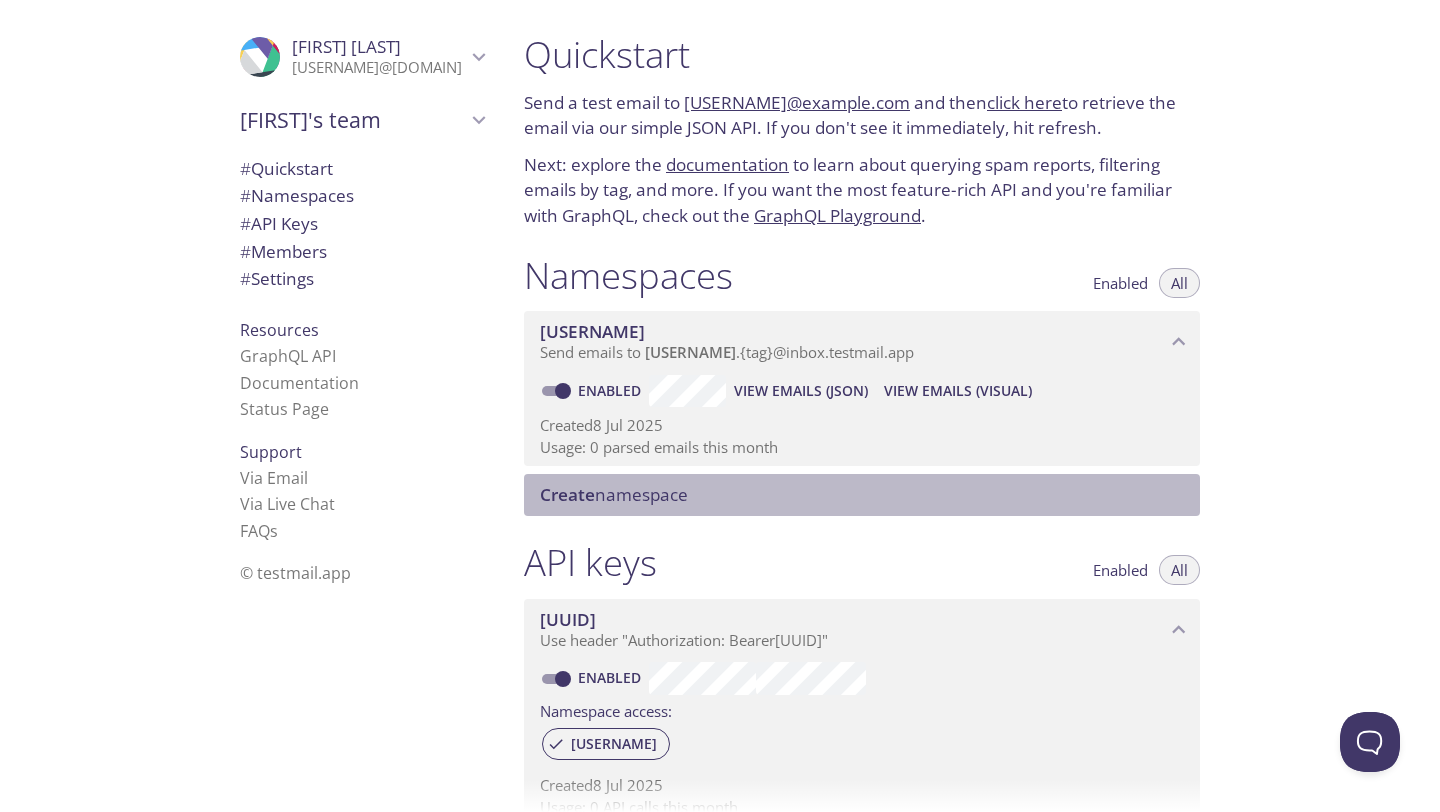 click on "Create  namespace" at bounding box center (866, 495) 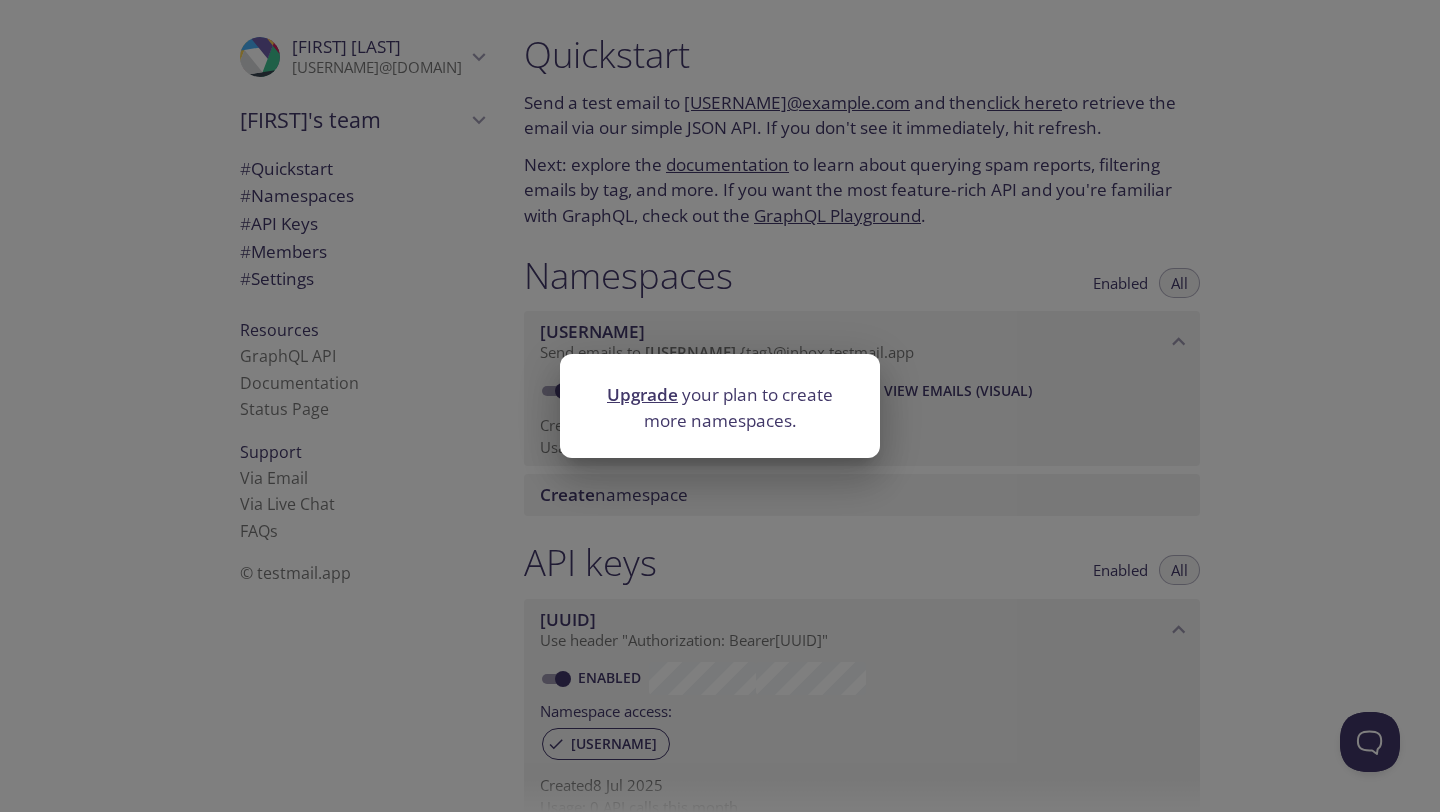 click on "Upgrade" at bounding box center [642, 394] 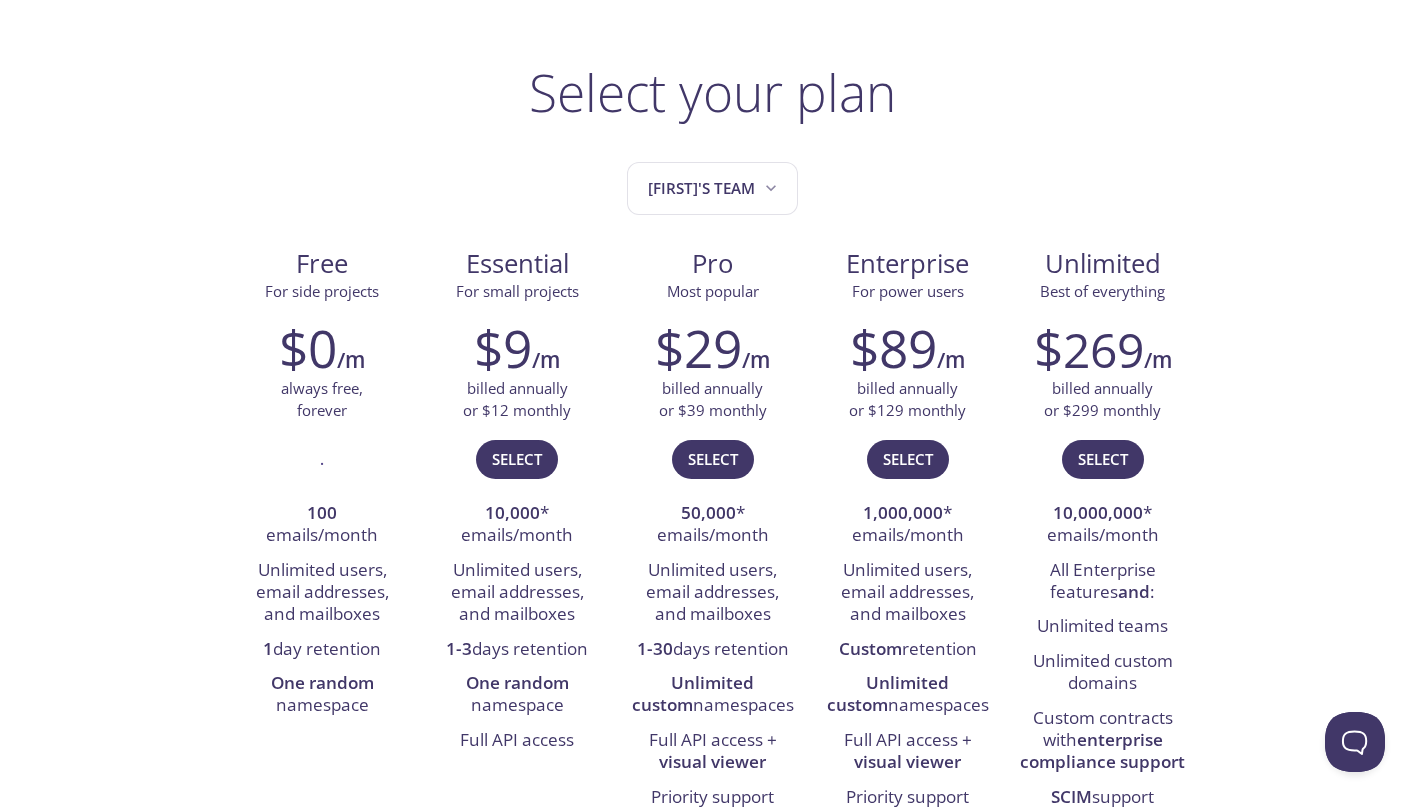 scroll, scrollTop: 94, scrollLeft: 0, axis: vertical 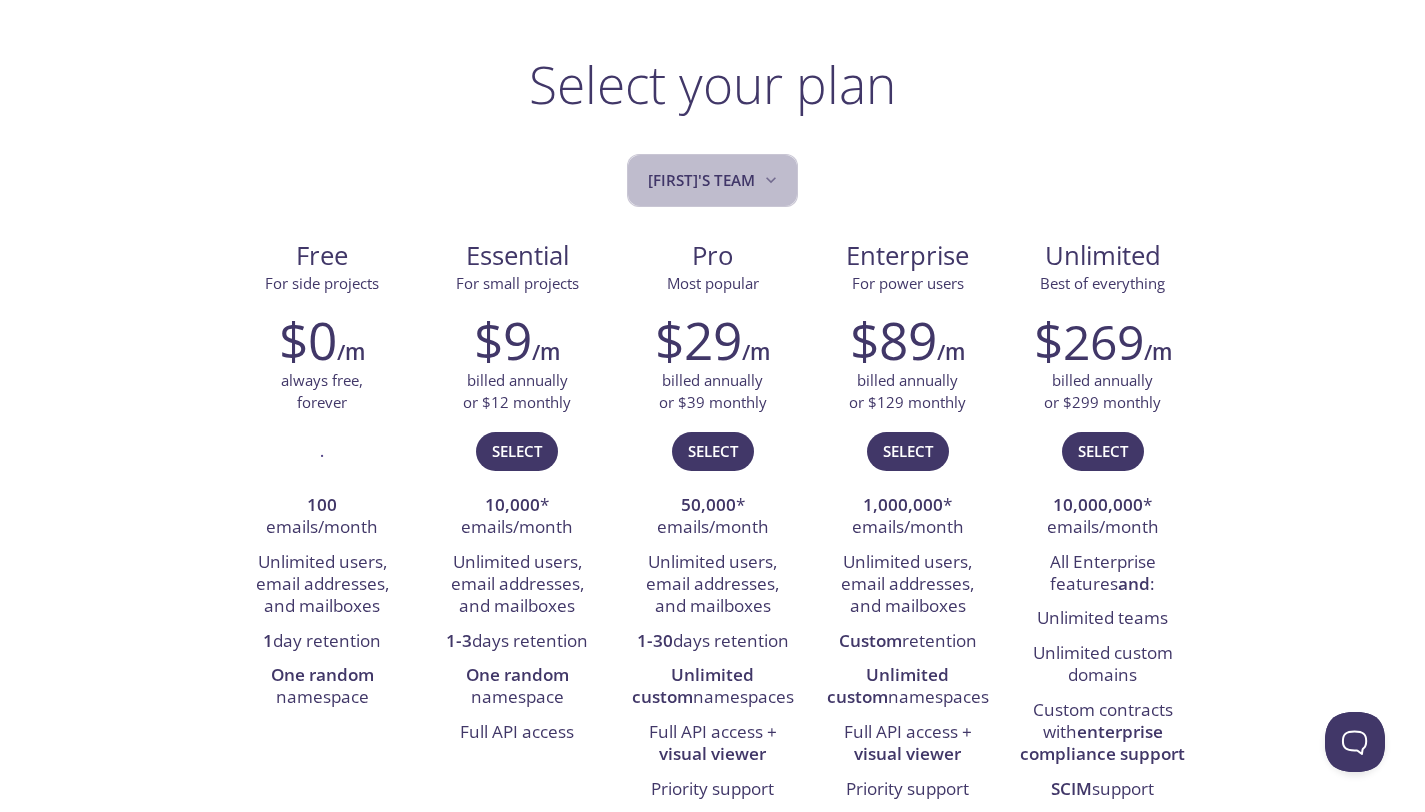 click on "Asiful's team" at bounding box center [714, 180] 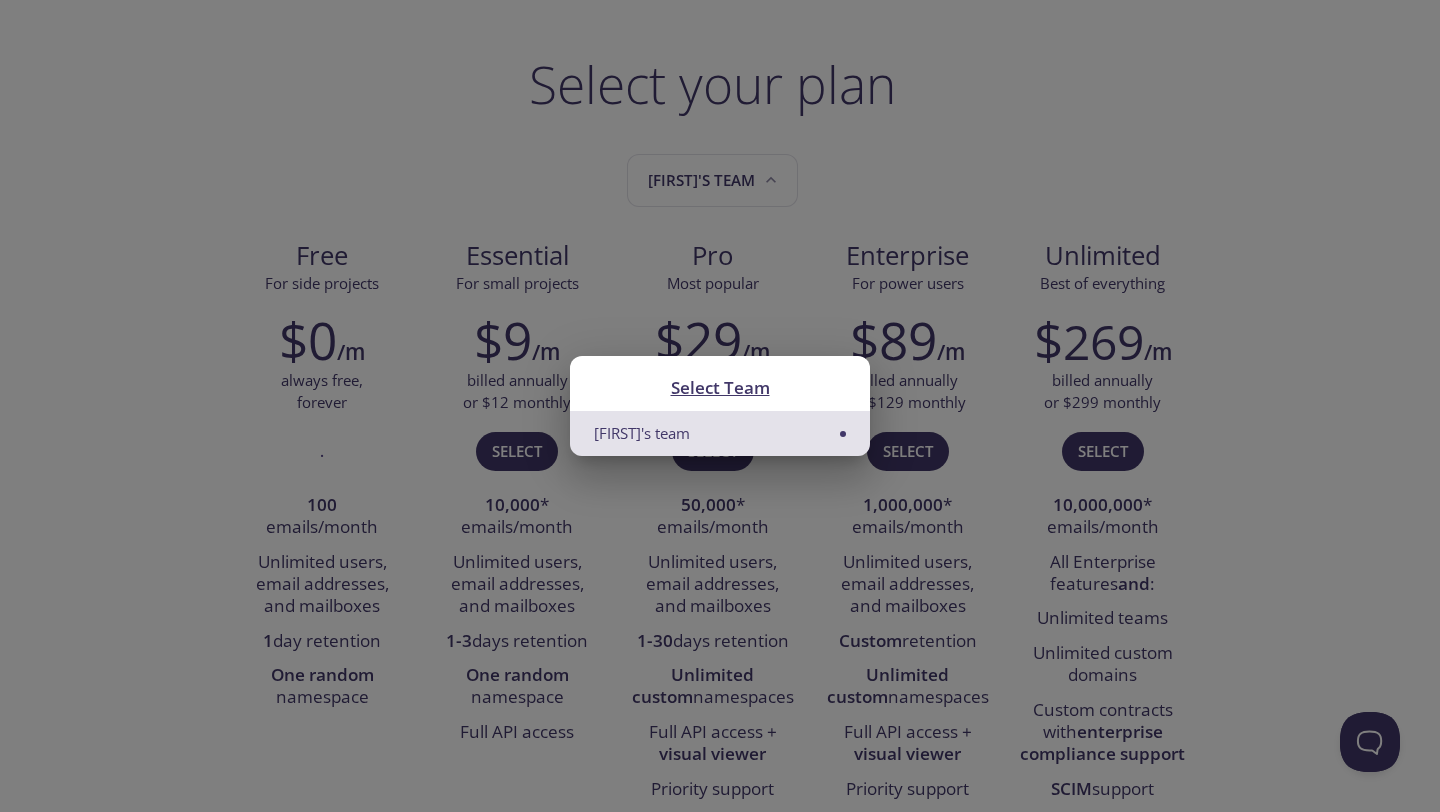 click on "Select Team" at bounding box center [720, 387] 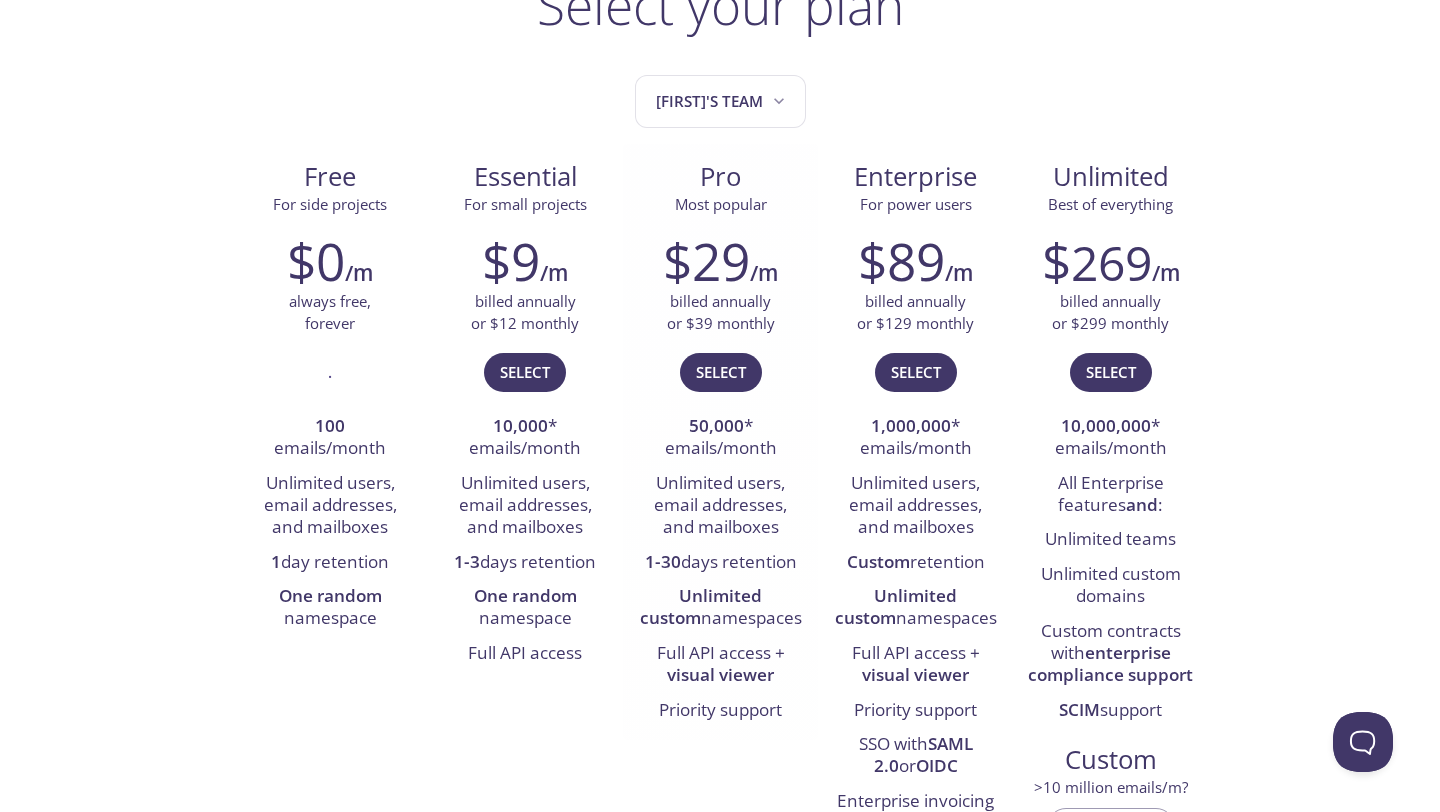 scroll, scrollTop: 0, scrollLeft: 0, axis: both 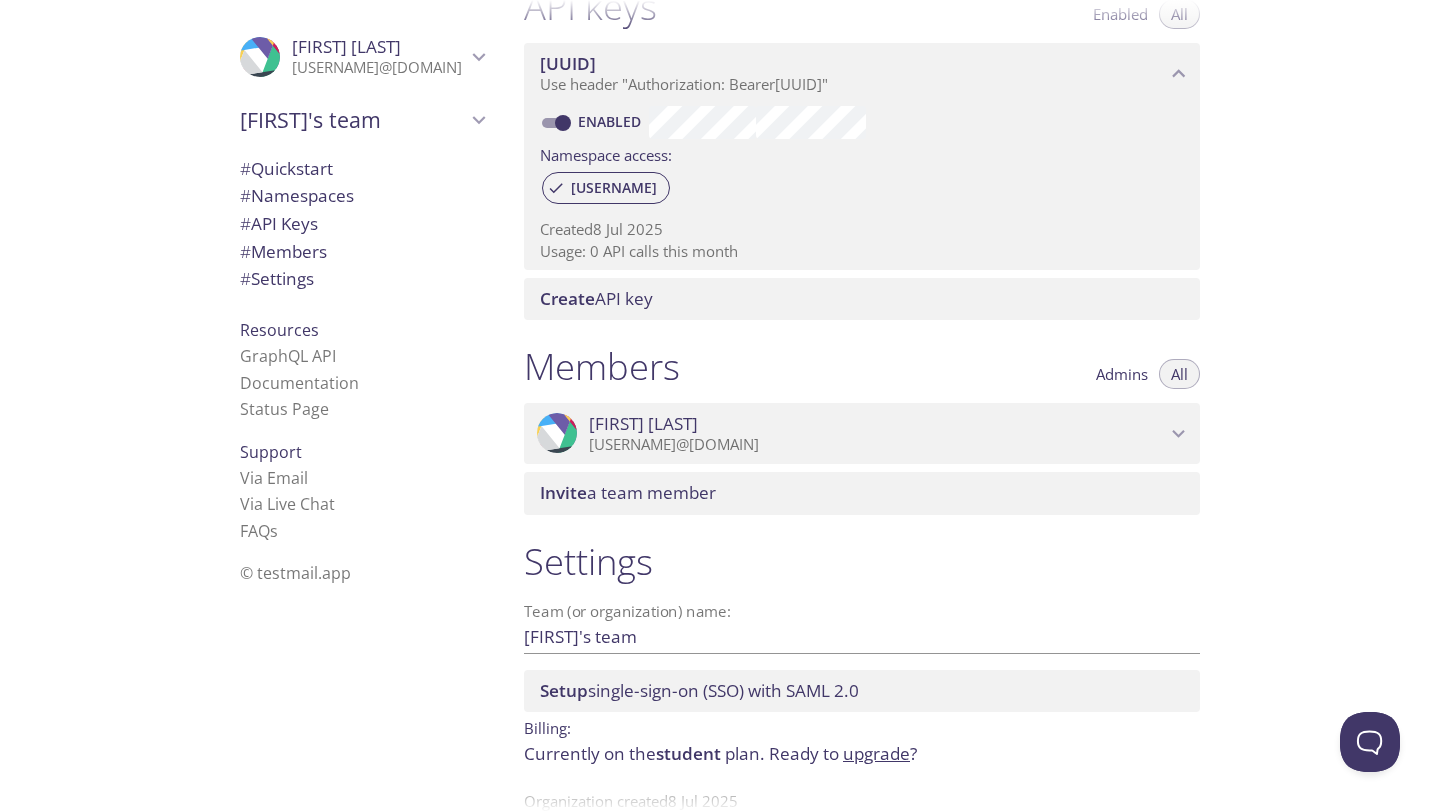 click on "Invite  a team member" at bounding box center [628, 492] 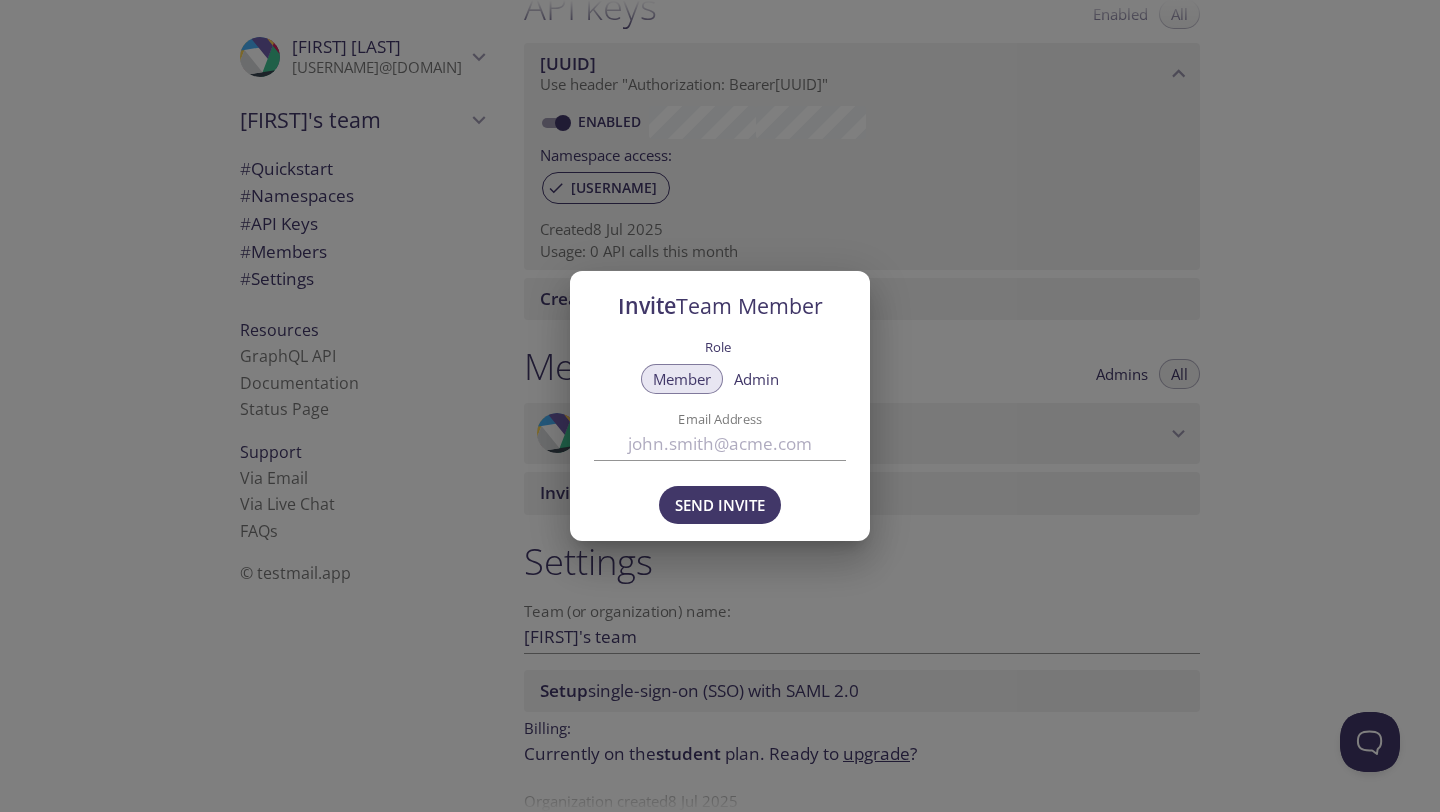 click on "Admin" at bounding box center (682, 379) 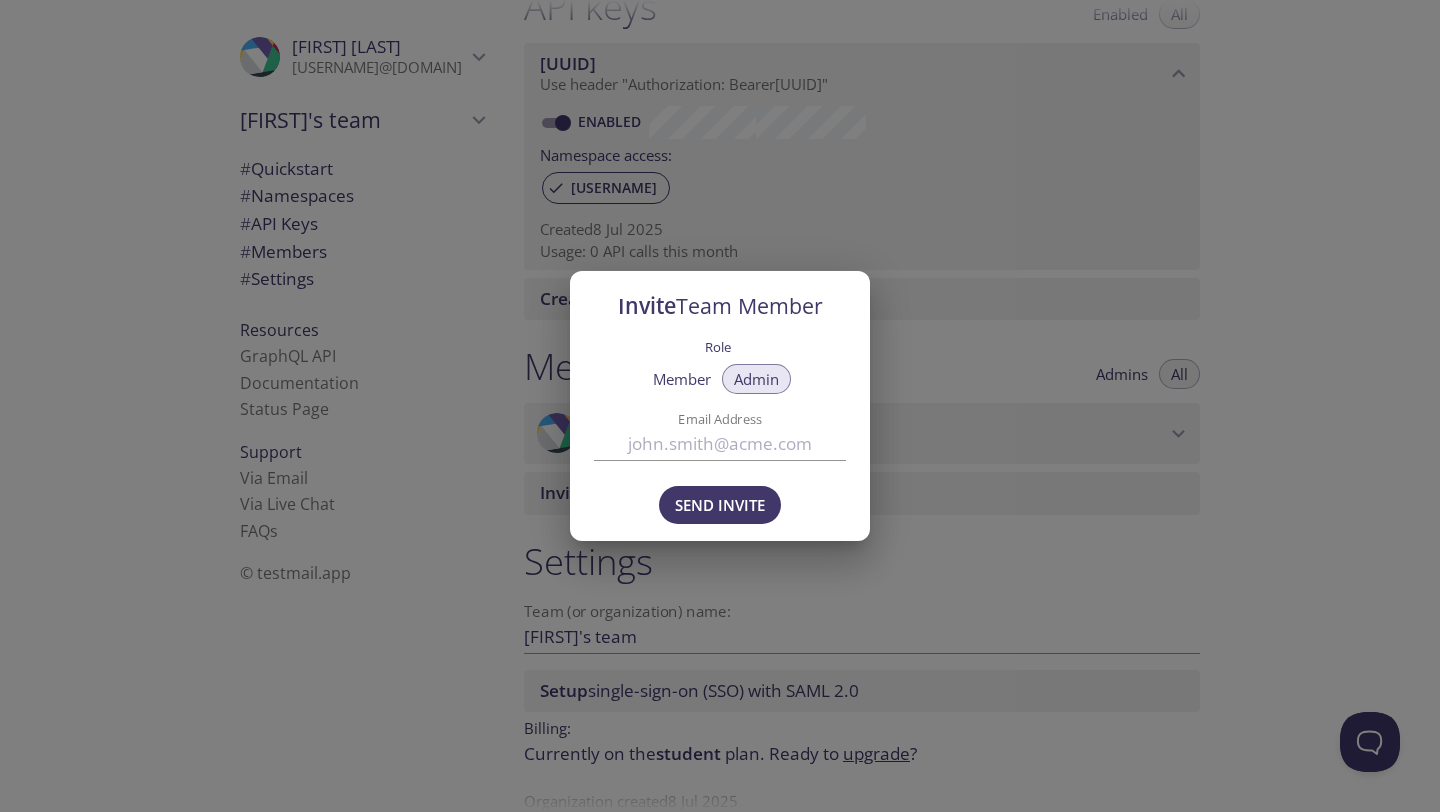 click on "Invite  Team Member" at bounding box center (720, 306) 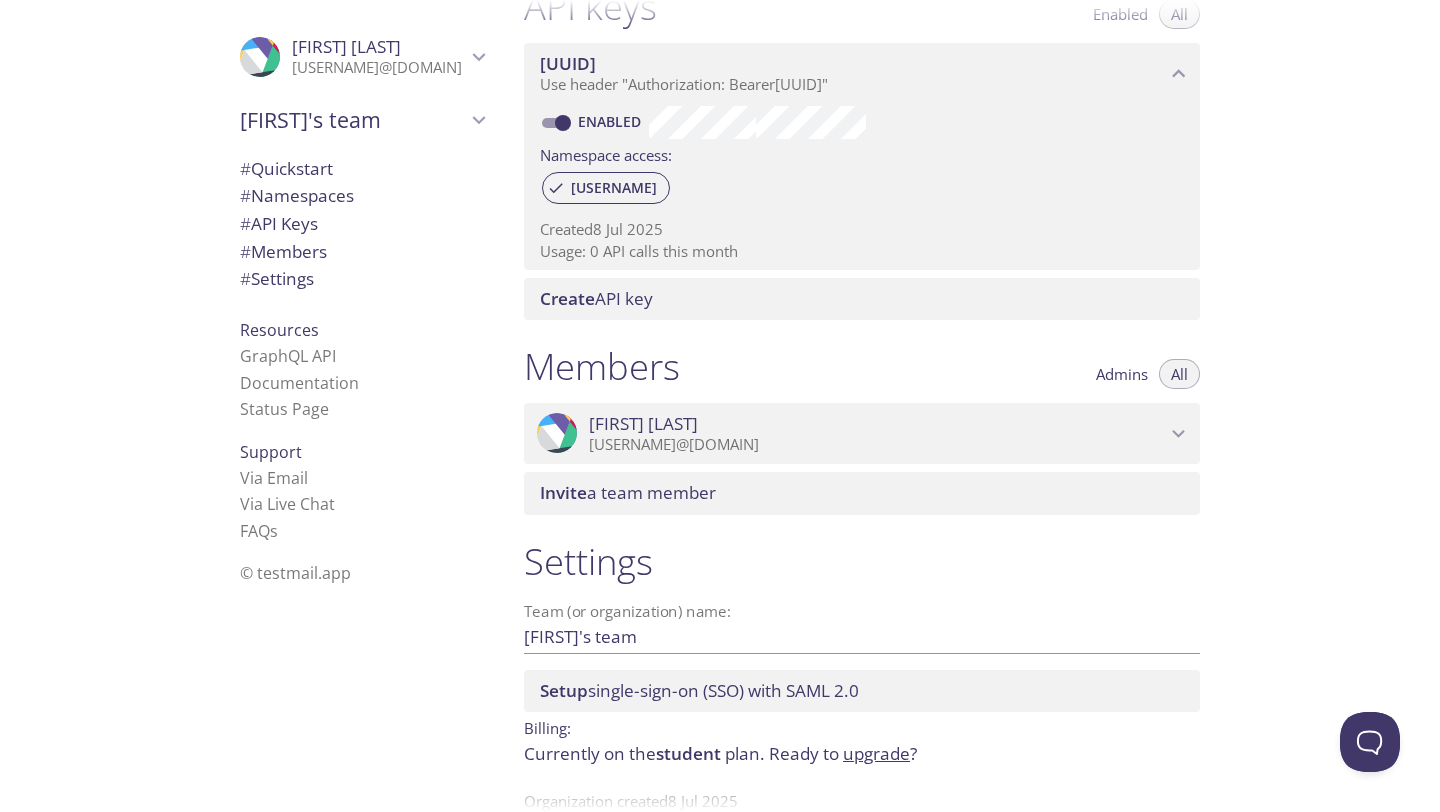 scroll, scrollTop: 610, scrollLeft: 0, axis: vertical 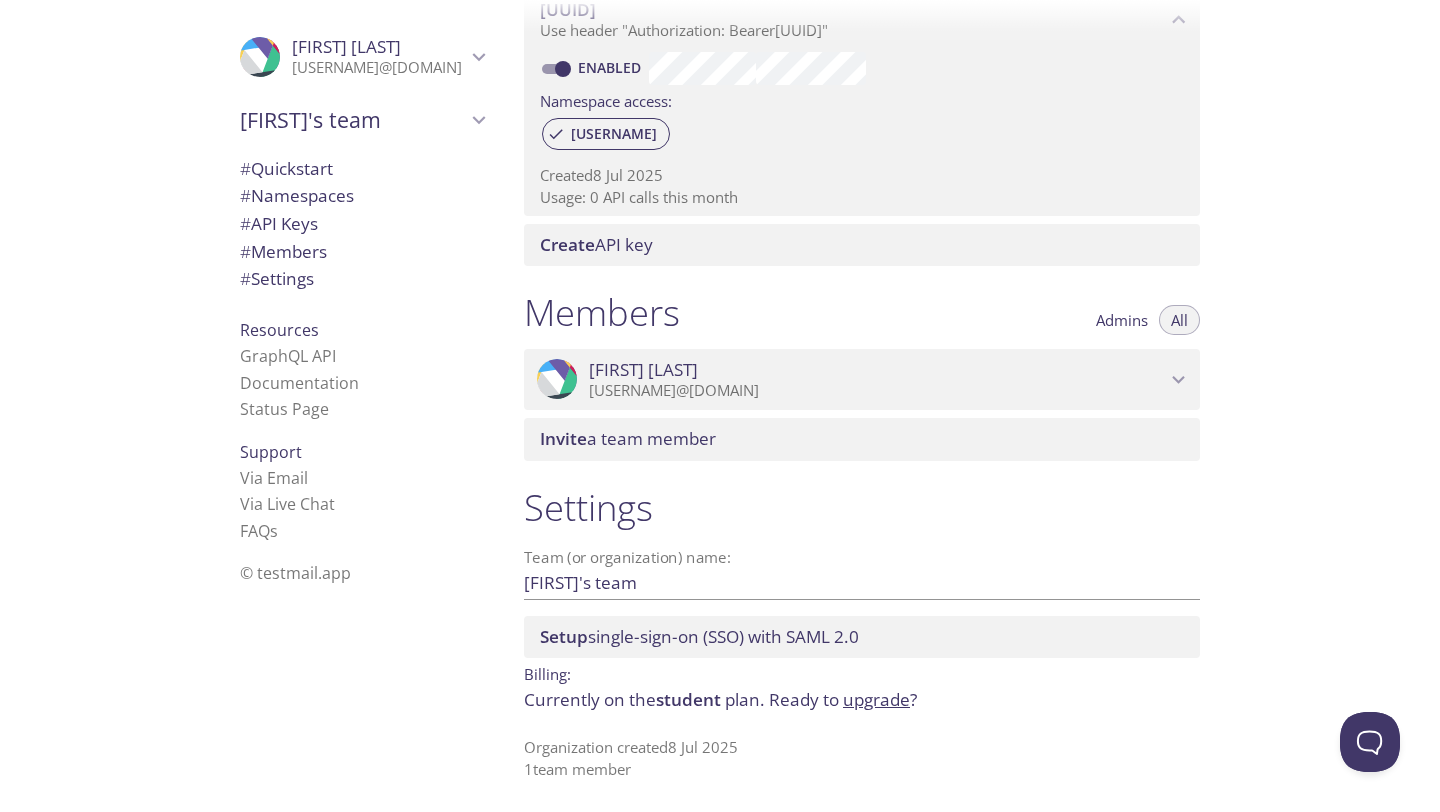 click on "Admins" at bounding box center [1122, 320] 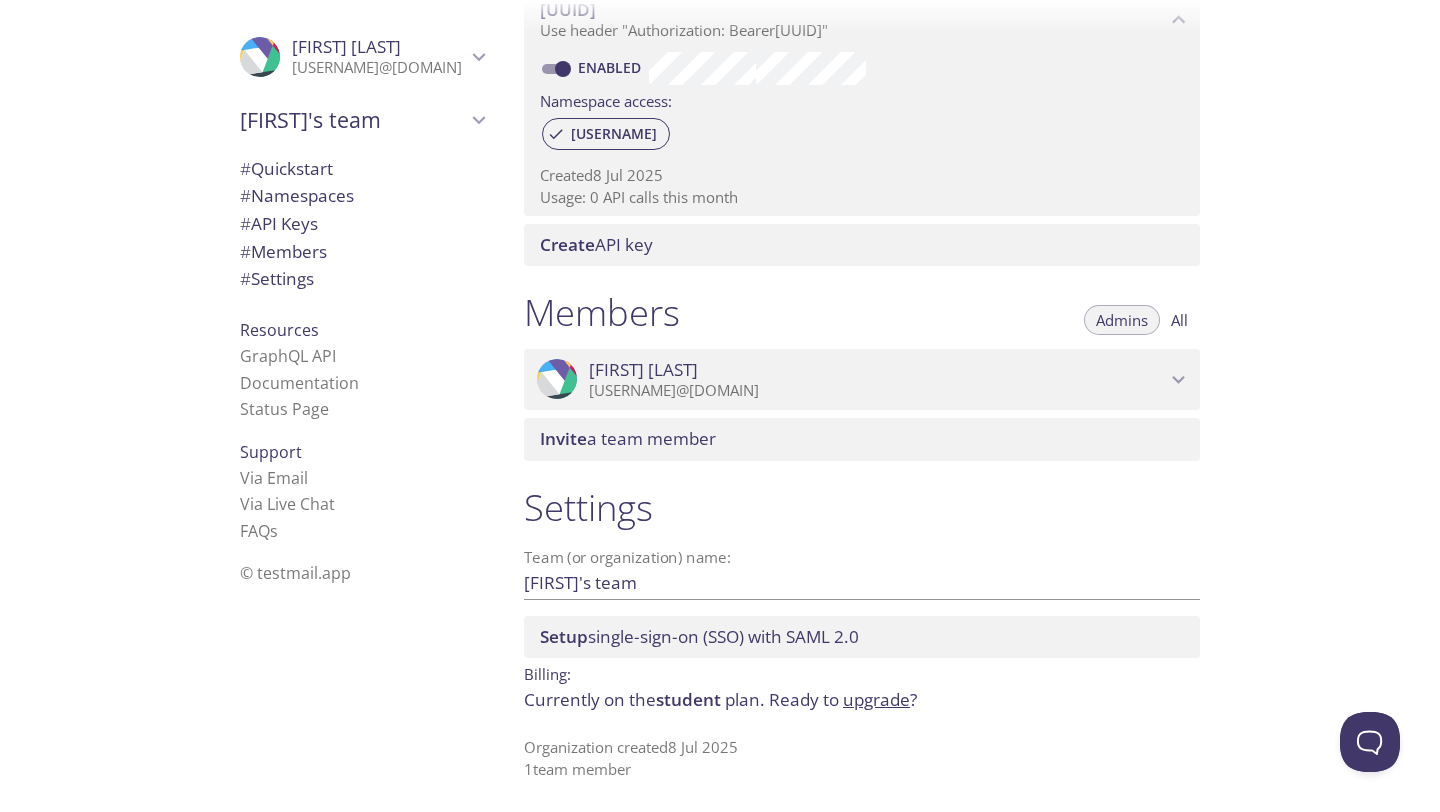 click on "Admins" at bounding box center [1122, 320] 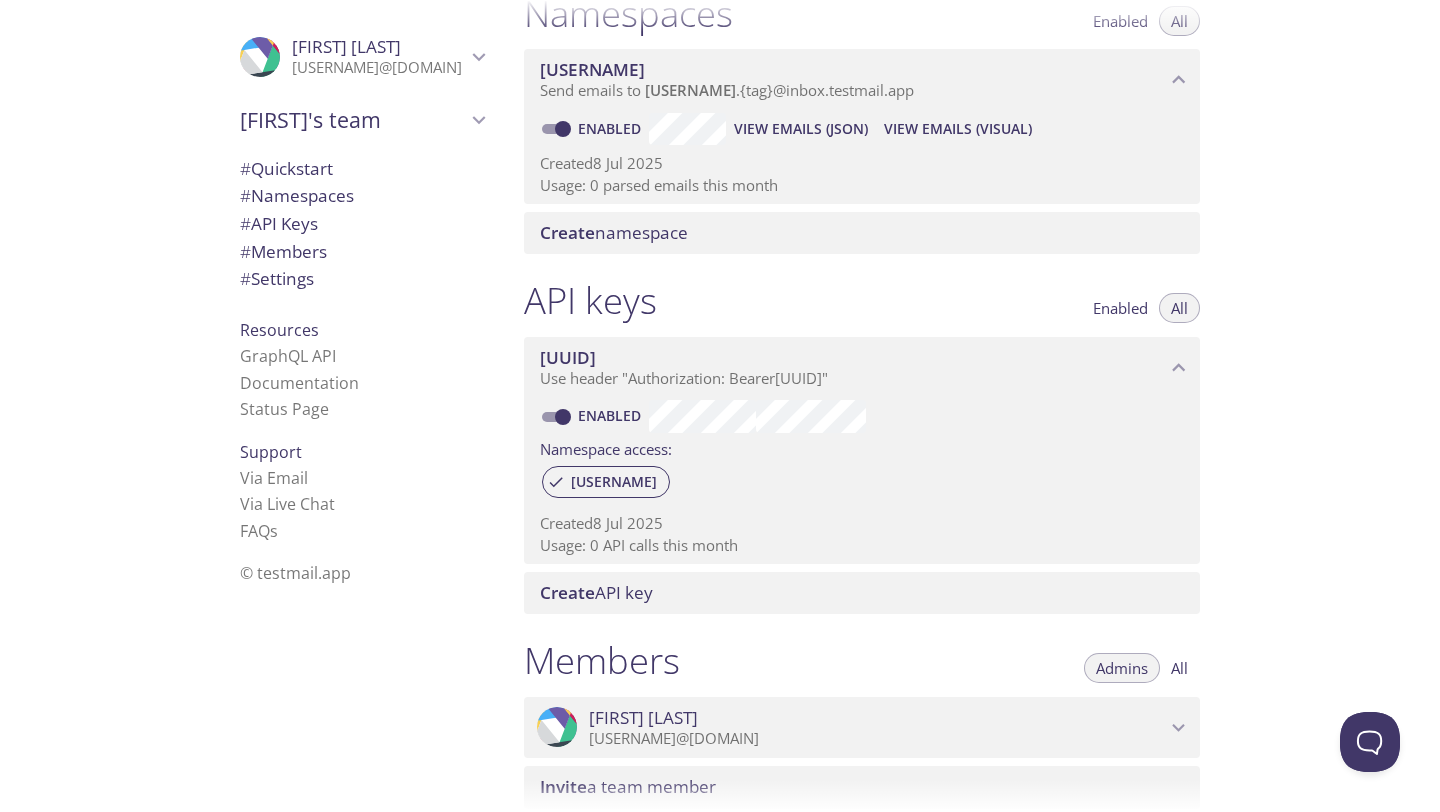 scroll, scrollTop: 0, scrollLeft: 0, axis: both 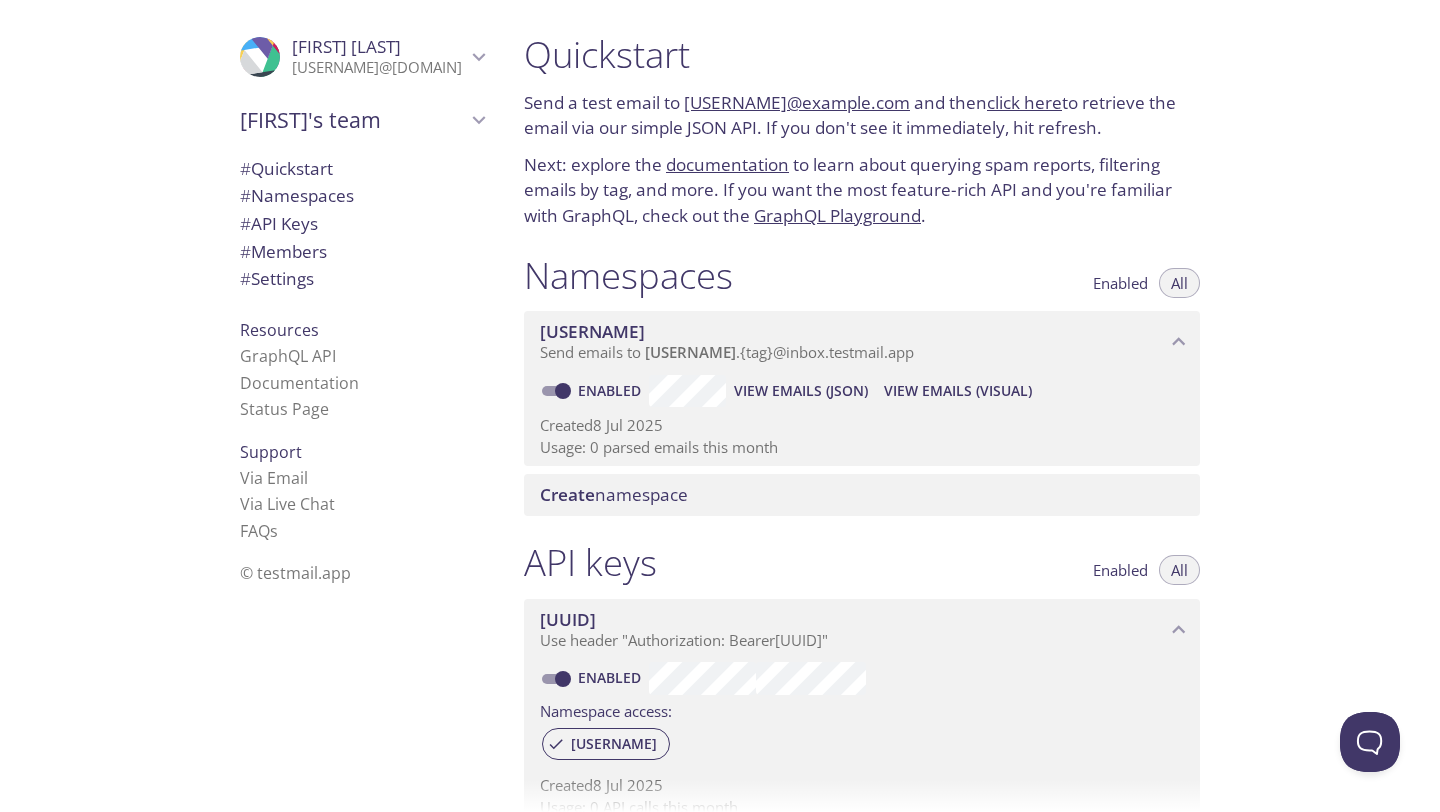 click on "View Emails (JSON)" at bounding box center [801, 391] 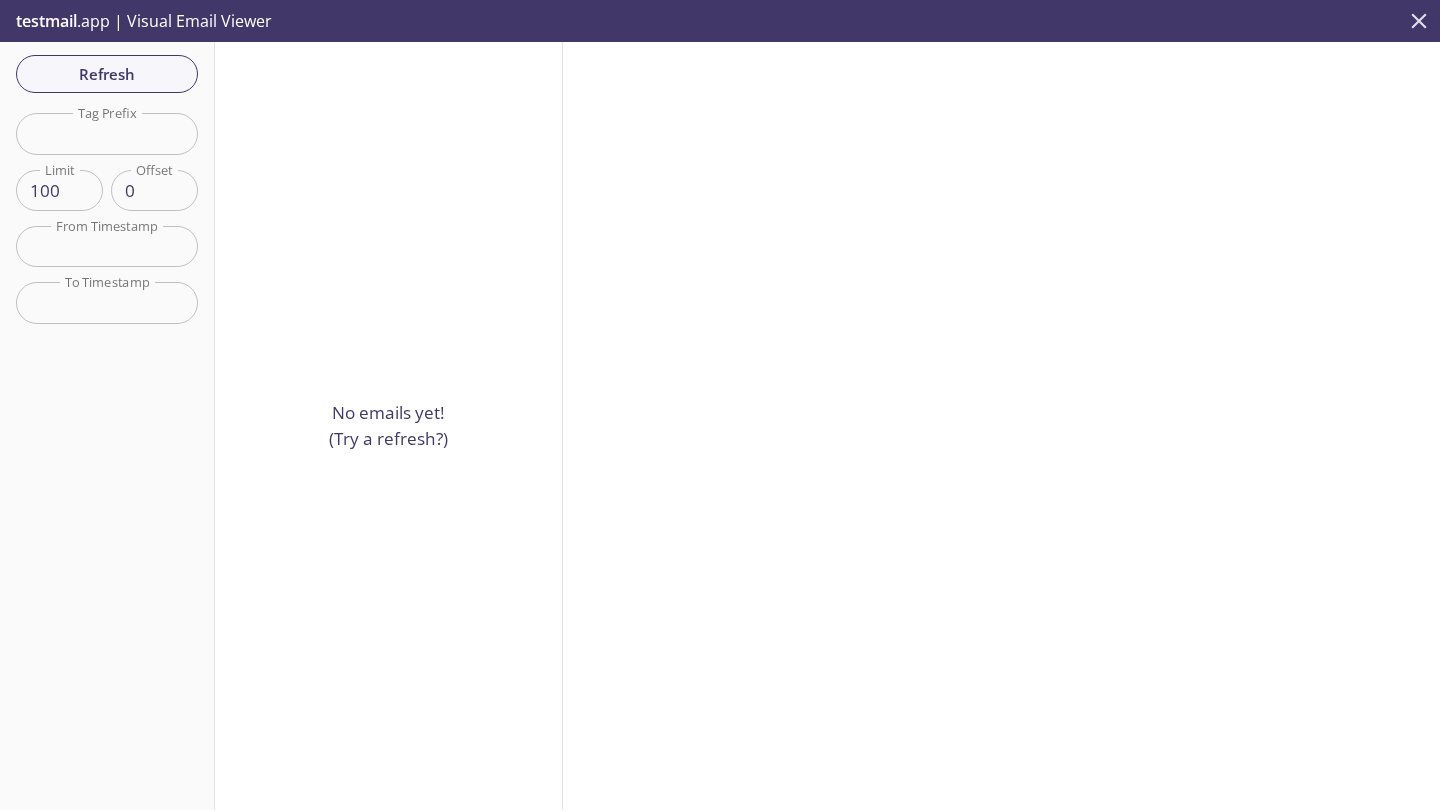 click at bounding box center (1419, 21) 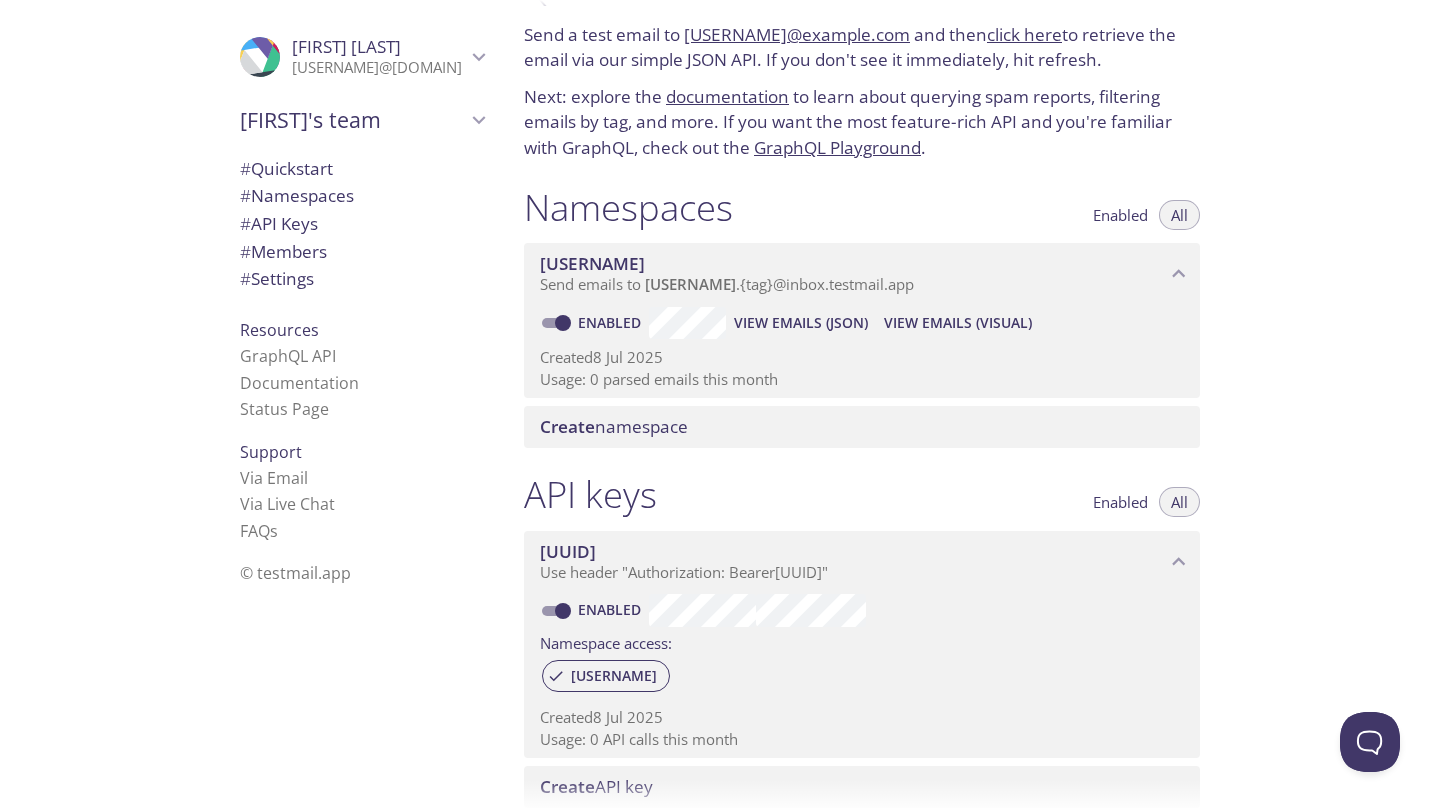 scroll, scrollTop: 0, scrollLeft: 0, axis: both 